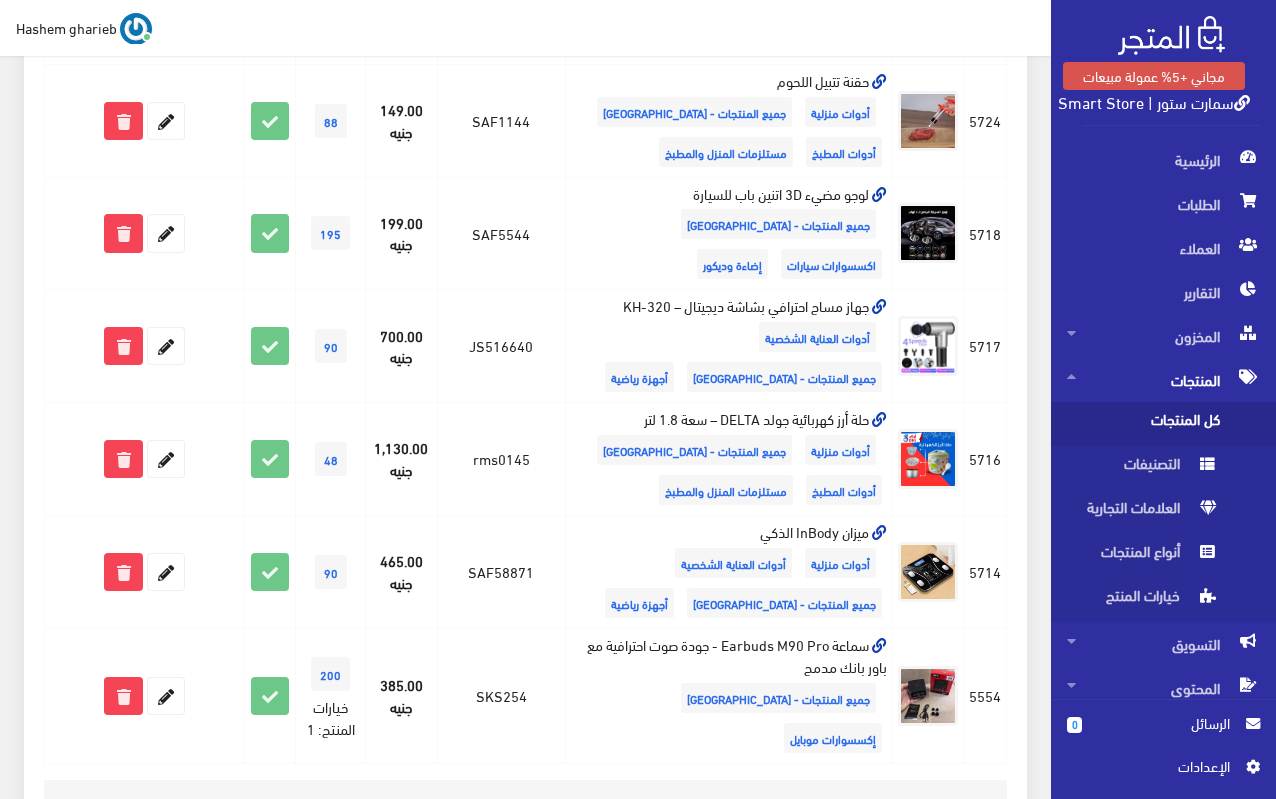 scroll, scrollTop: 2070, scrollLeft: 0, axis: vertical 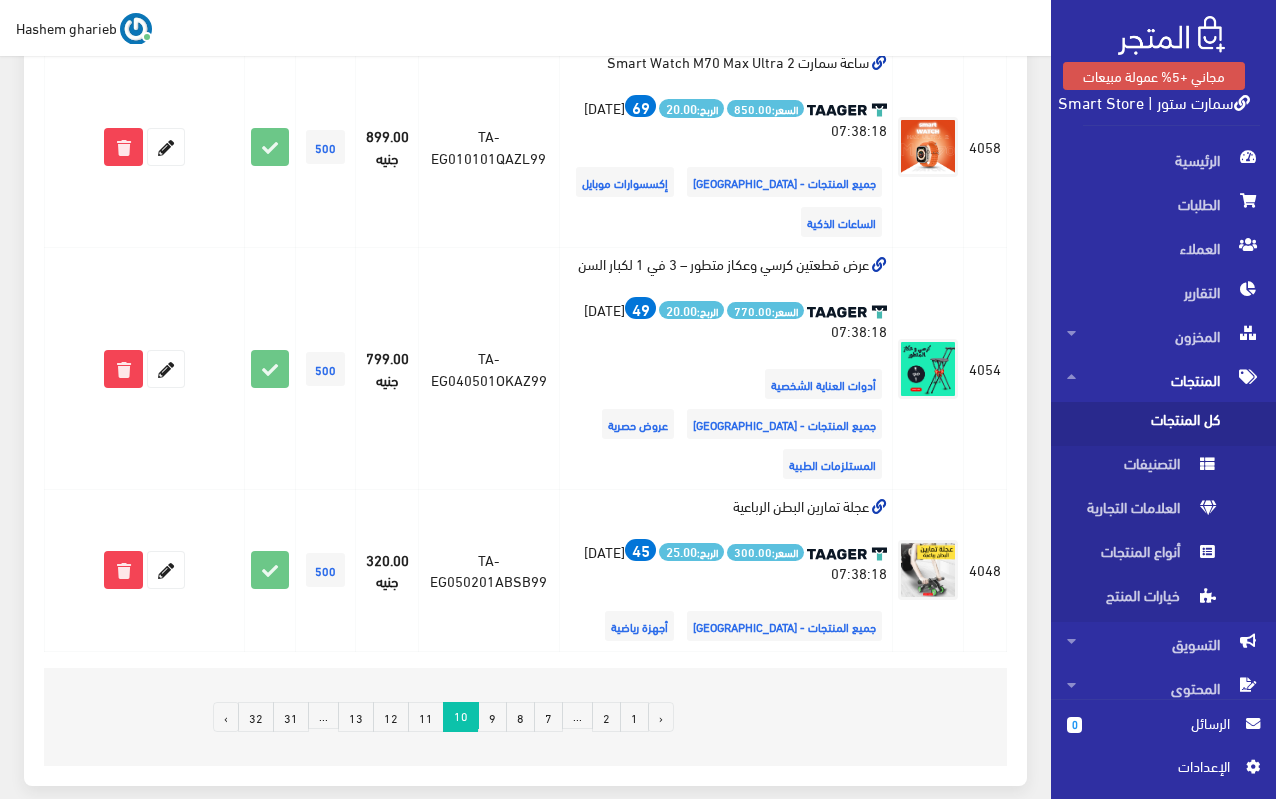 click on "11" at bounding box center (426, 717) 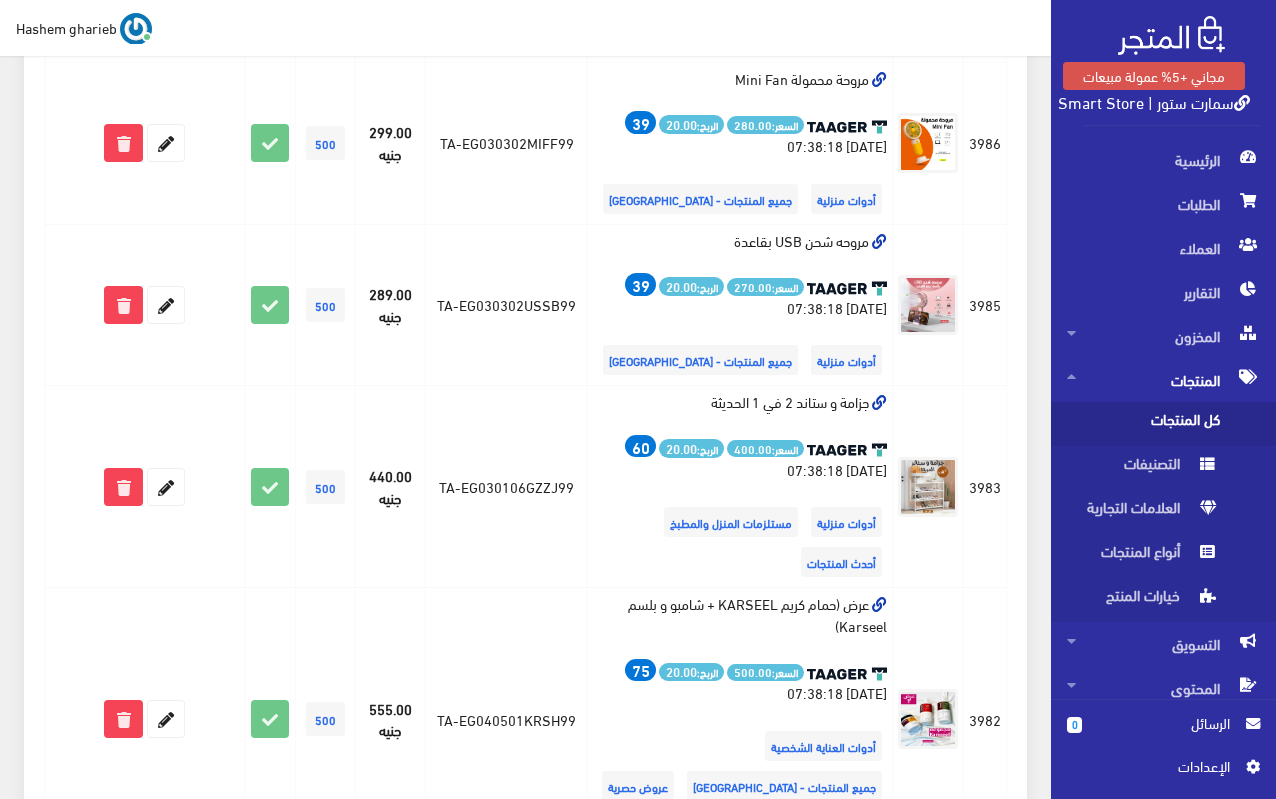 scroll, scrollTop: 3601, scrollLeft: 0, axis: vertical 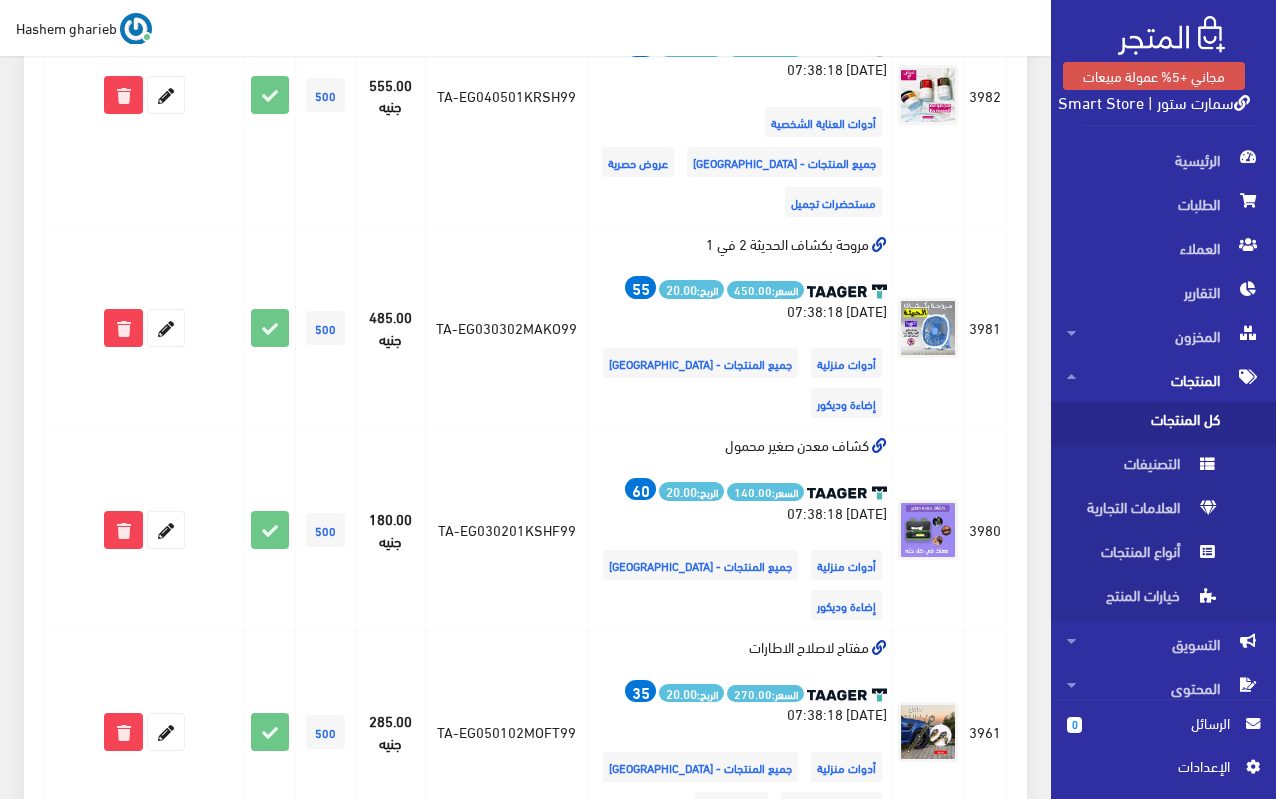 click on "12" at bounding box center [419, 898] 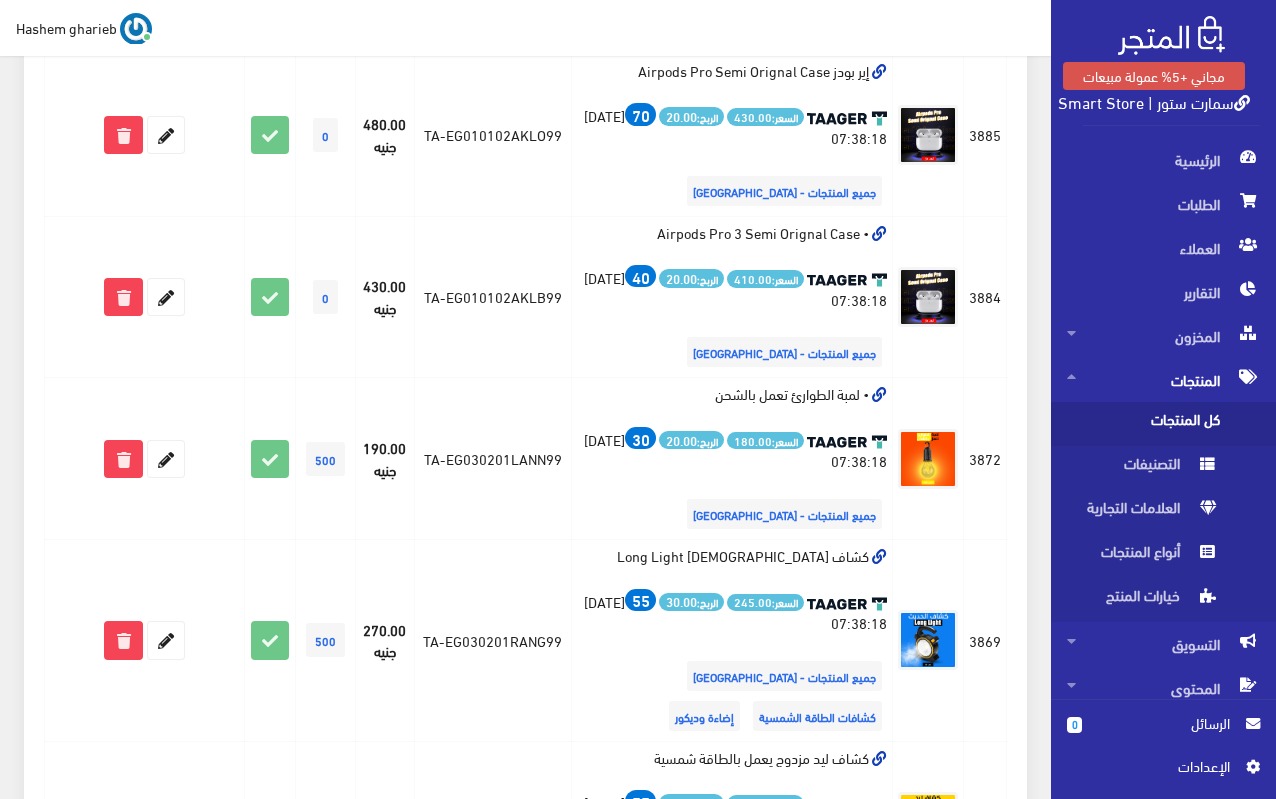 scroll, scrollTop: 2403, scrollLeft: 0, axis: vertical 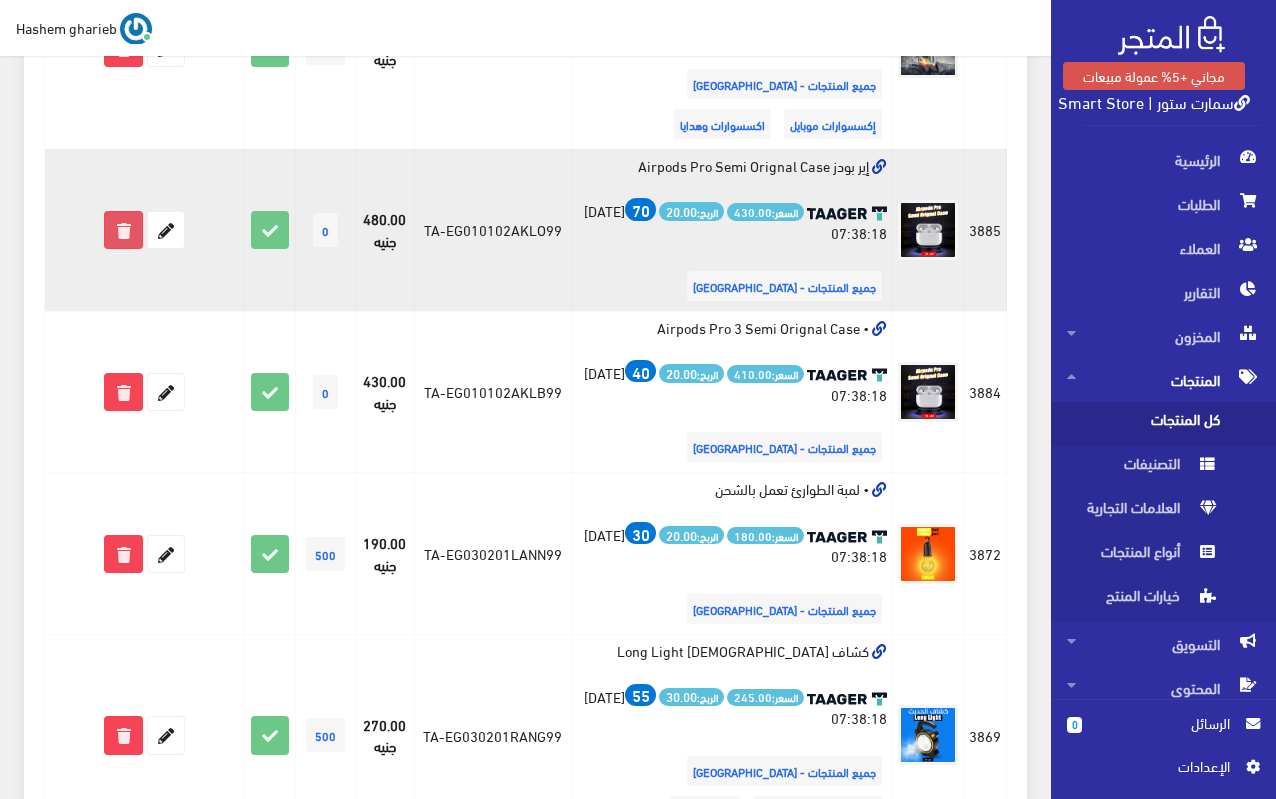 click at bounding box center [123, 230] 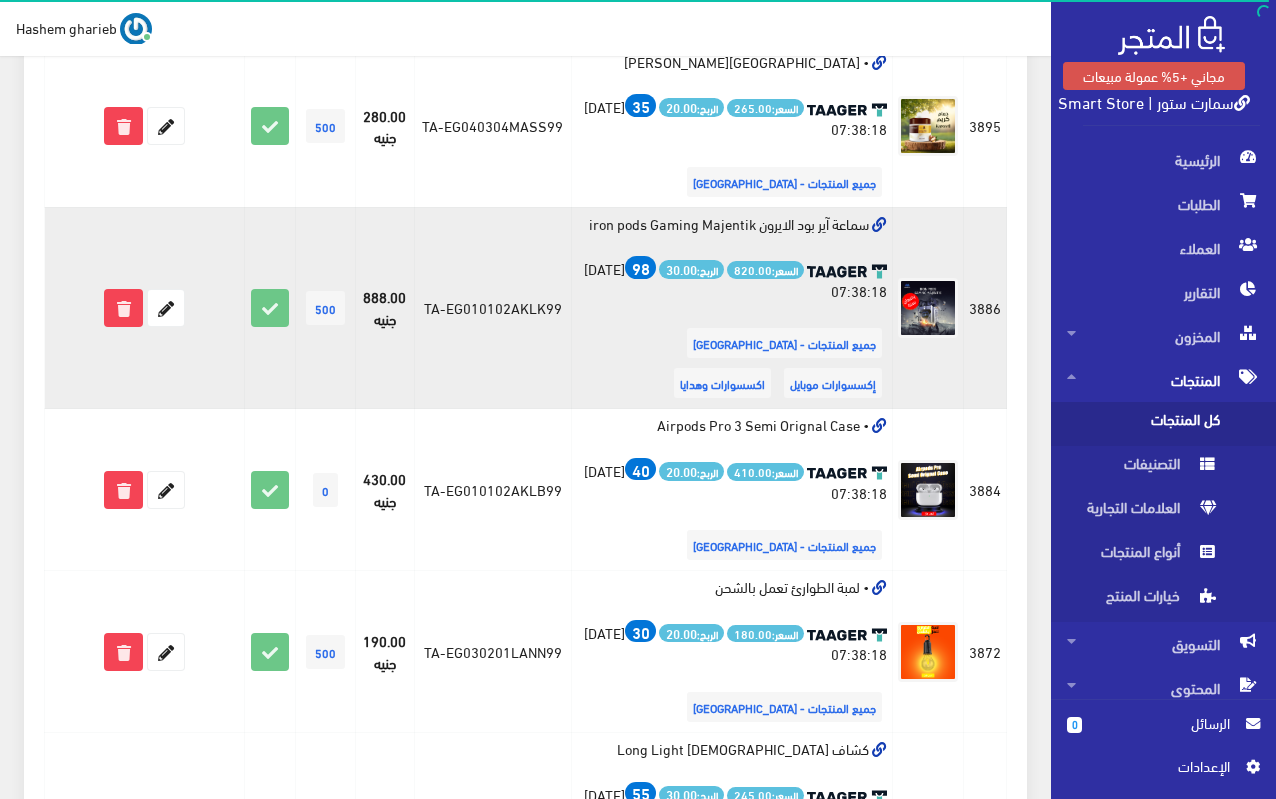scroll, scrollTop: 2400, scrollLeft: 0, axis: vertical 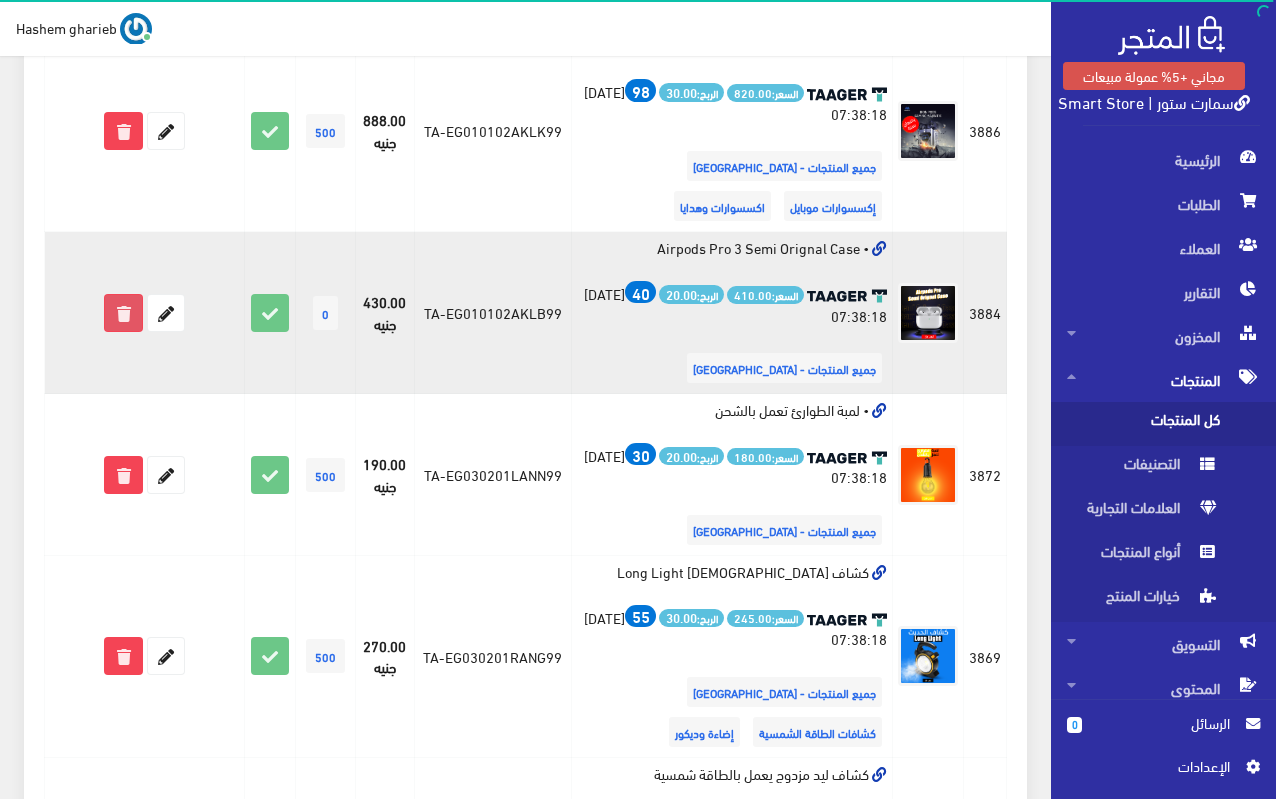 click at bounding box center (123, 313) 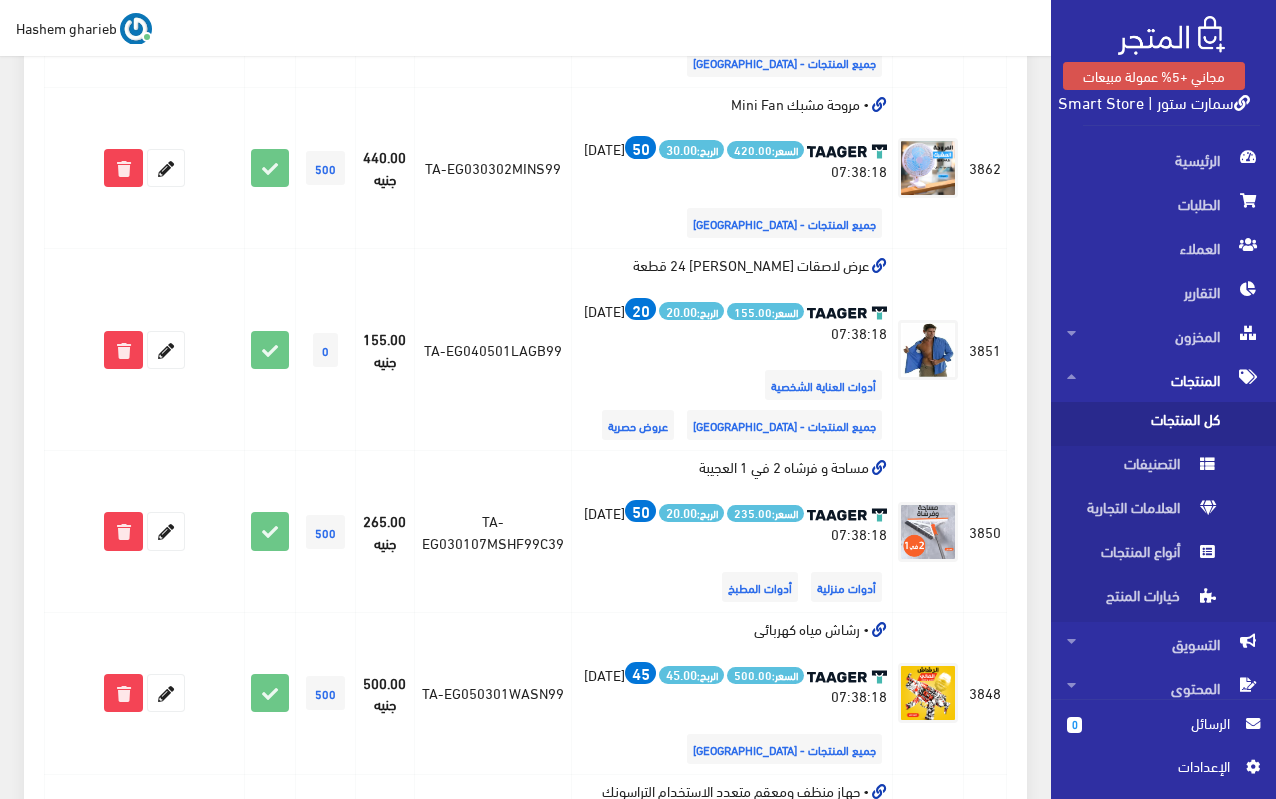 scroll, scrollTop: 3510, scrollLeft: 0, axis: vertical 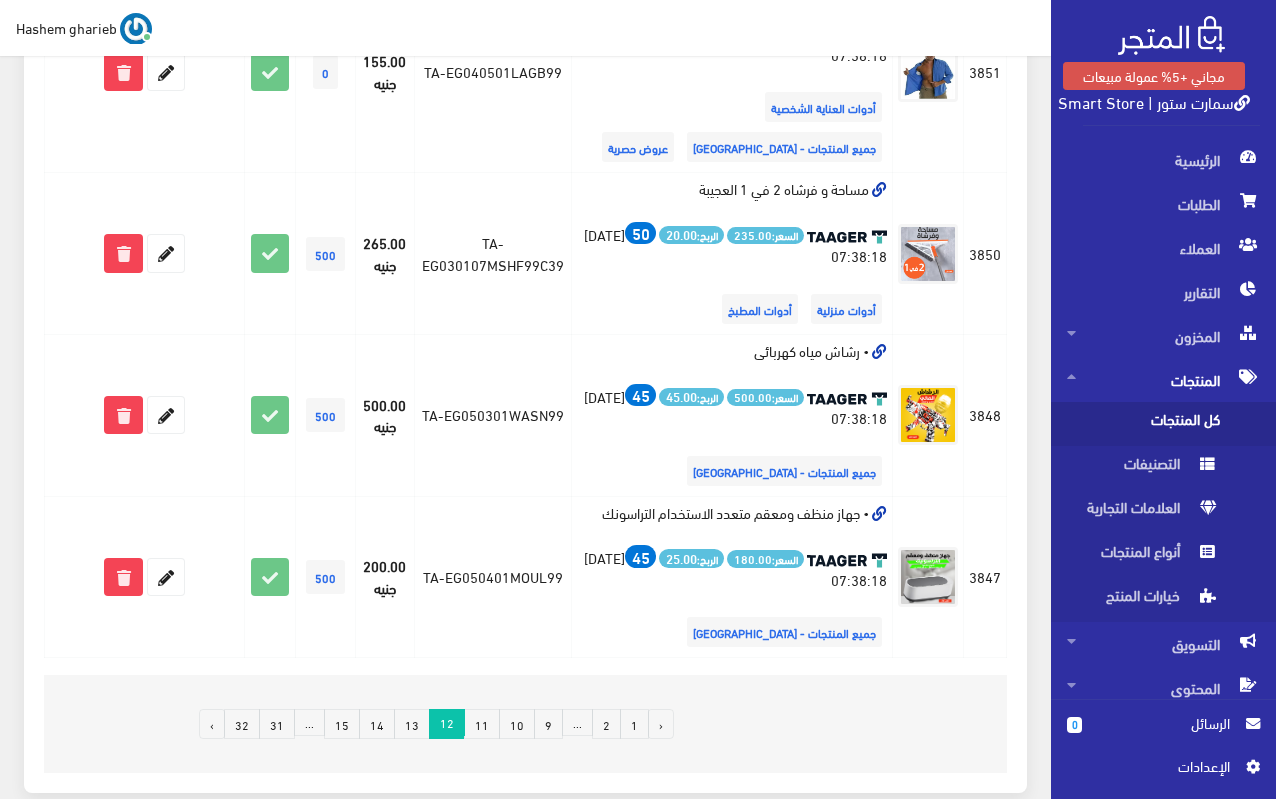 click on "13" at bounding box center [412, 724] 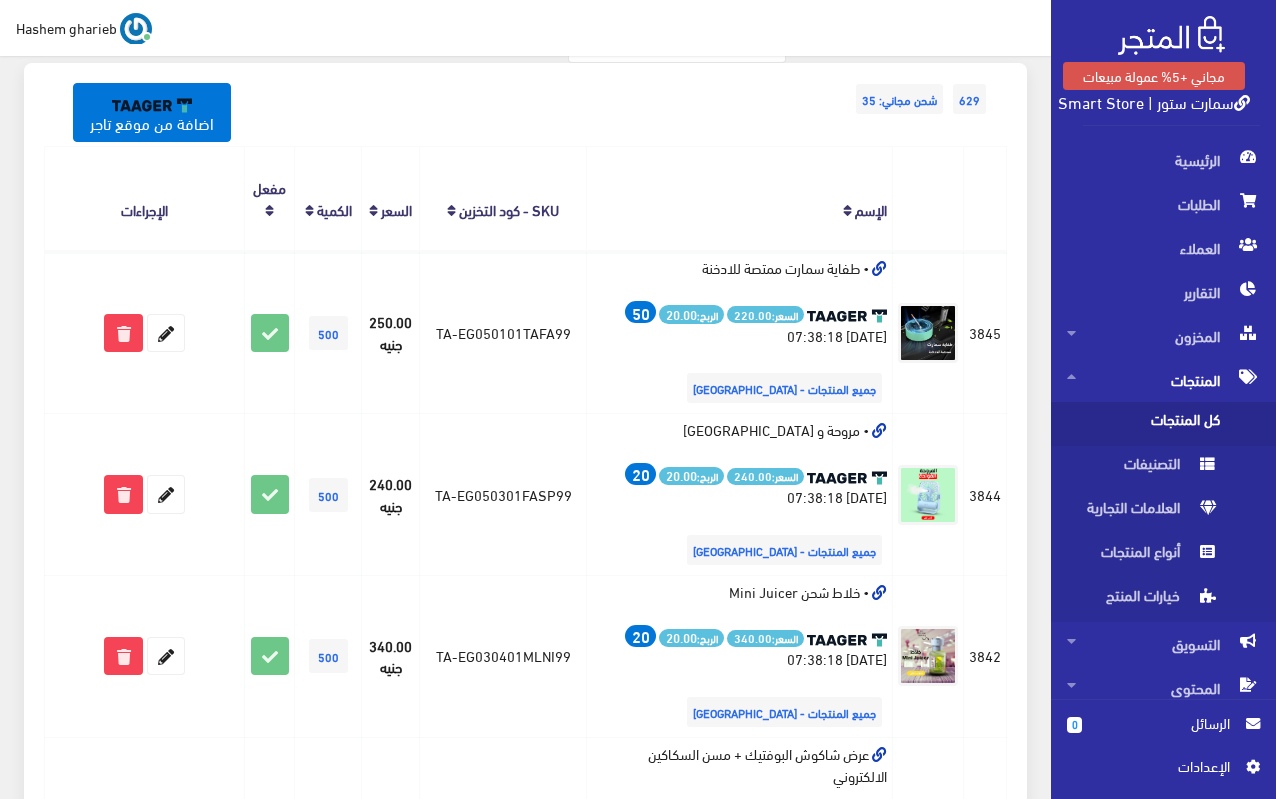 scroll, scrollTop: 500, scrollLeft: 0, axis: vertical 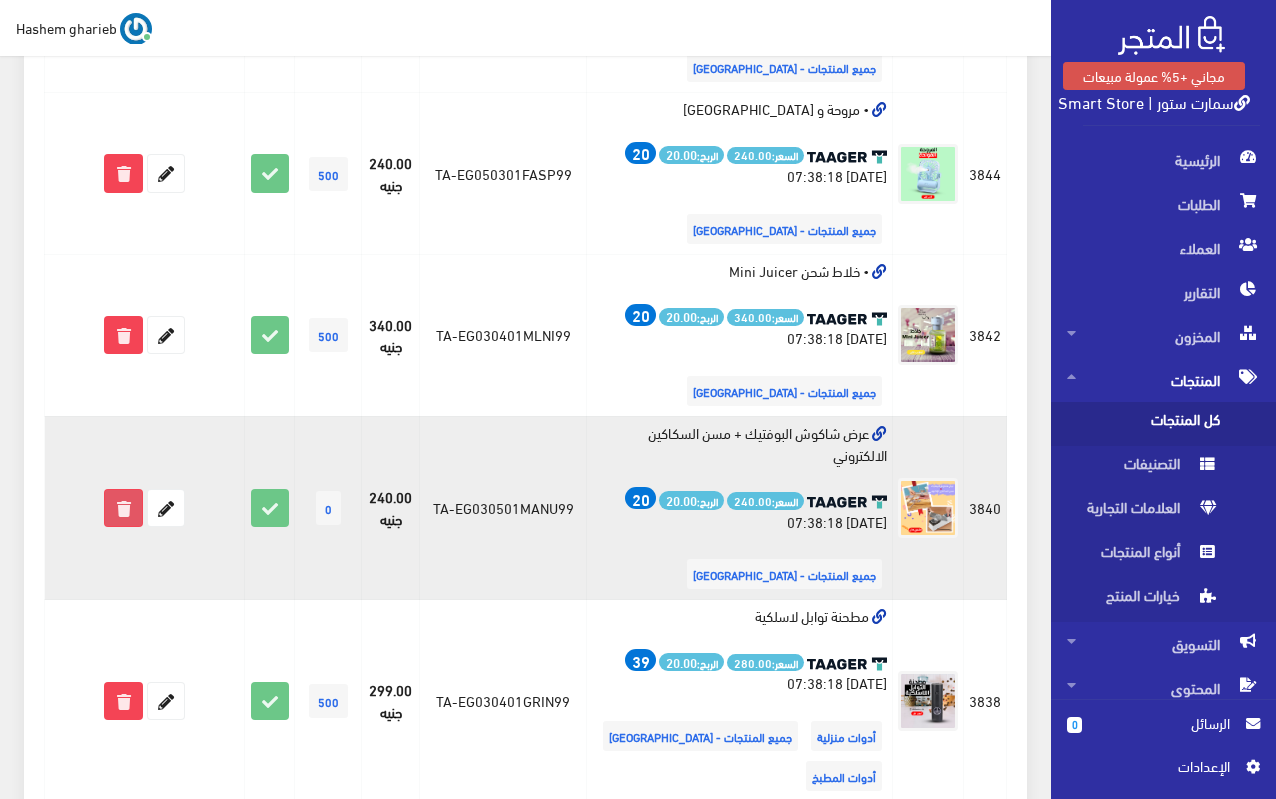 click at bounding box center (123, 508) 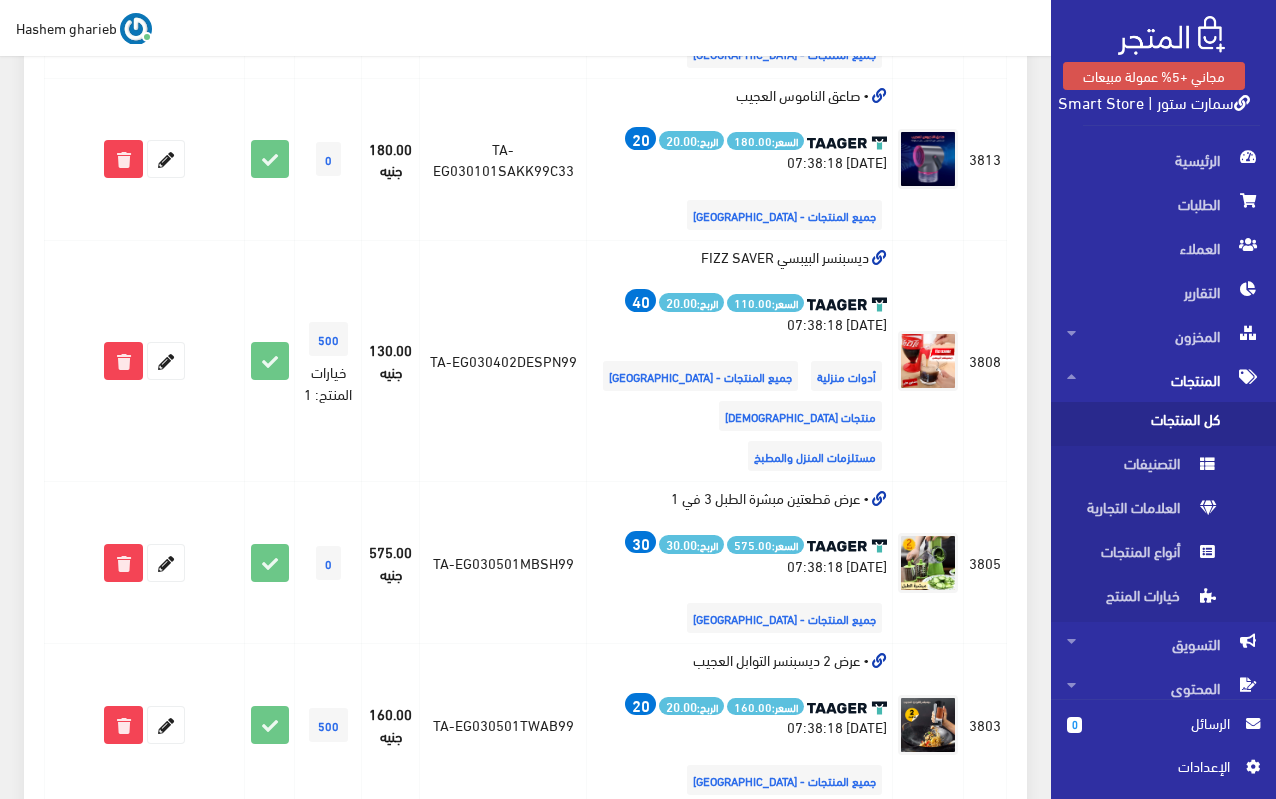 scroll, scrollTop: 2000, scrollLeft: 0, axis: vertical 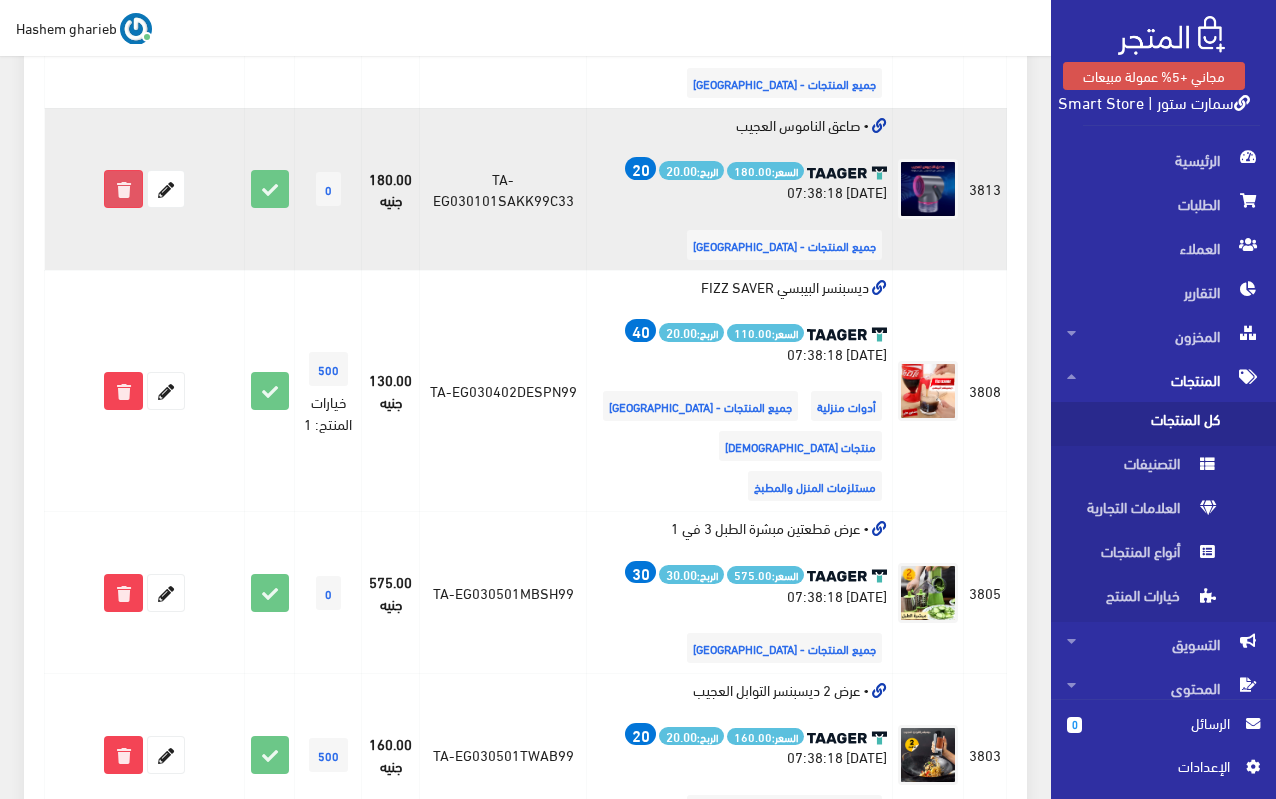 click at bounding box center (123, 189) 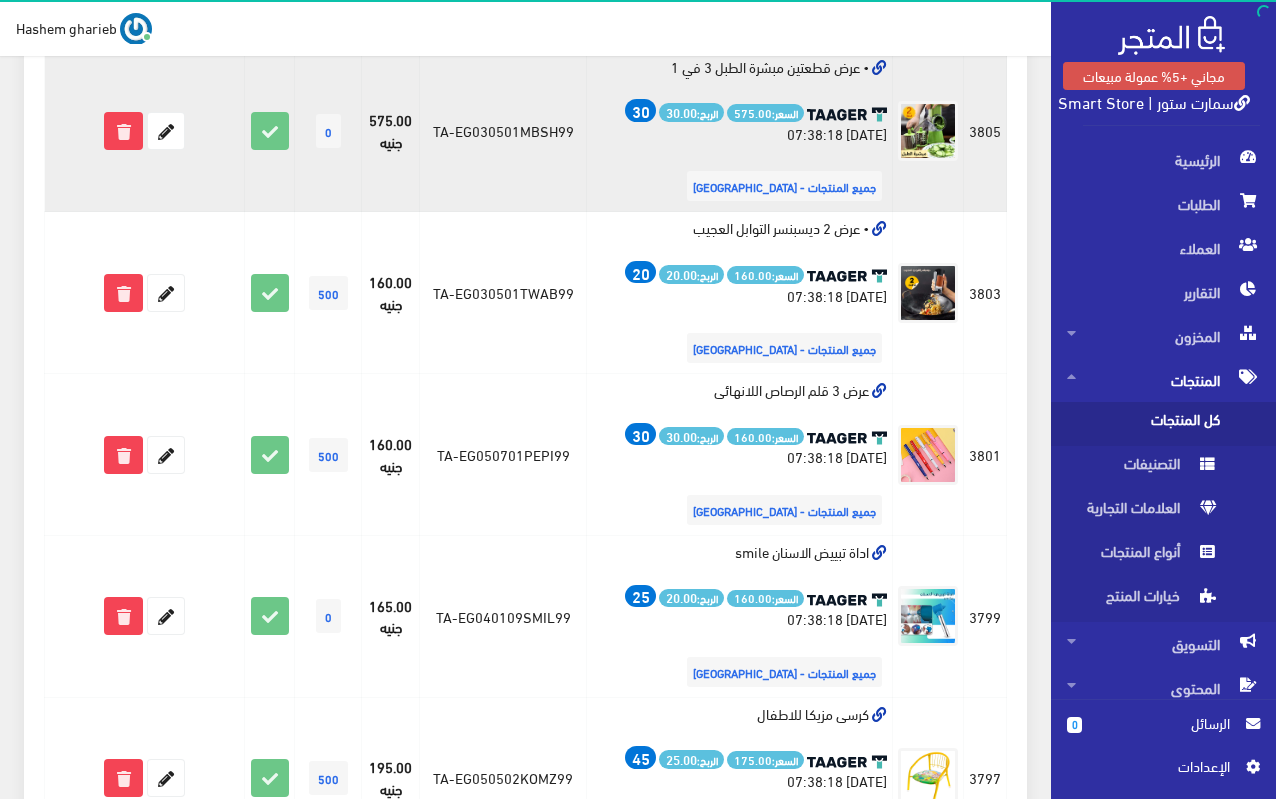 scroll, scrollTop: 2200, scrollLeft: 0, axis: vertical 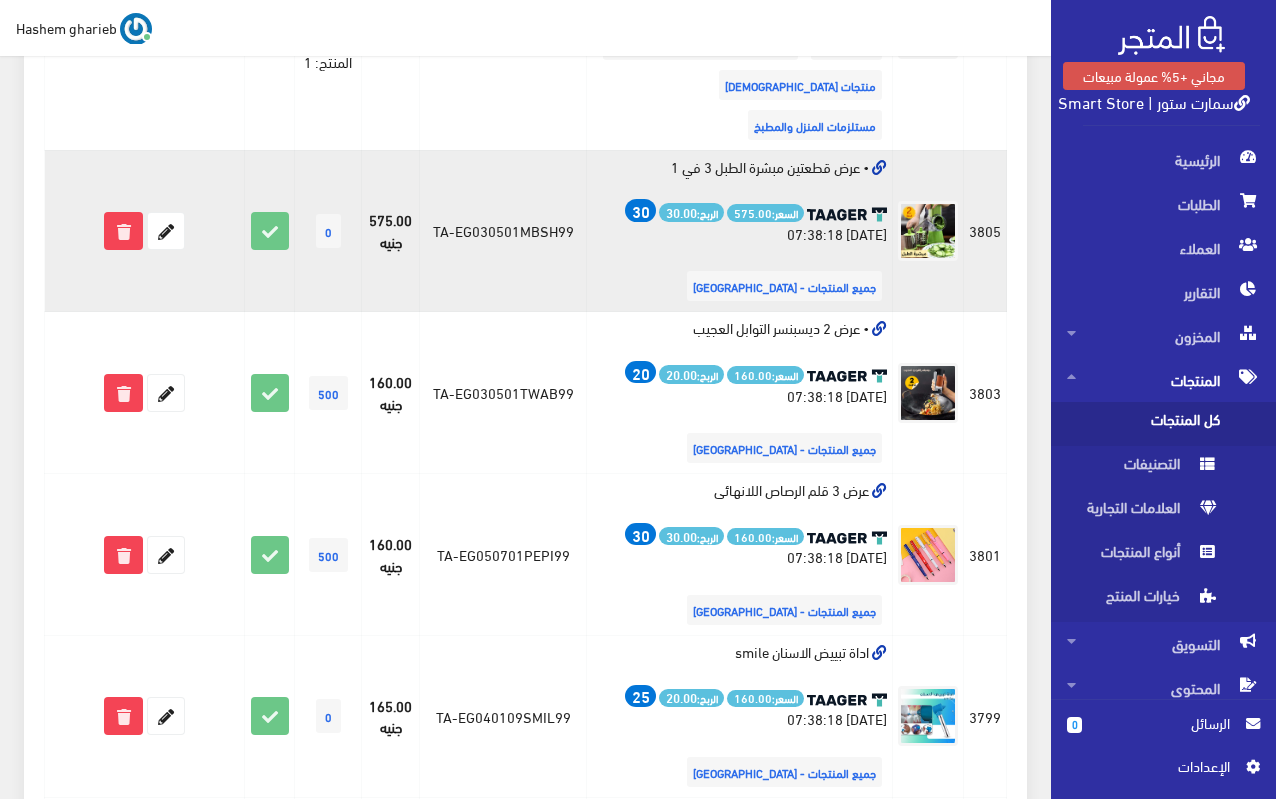 click at bounding box center (879, 168) 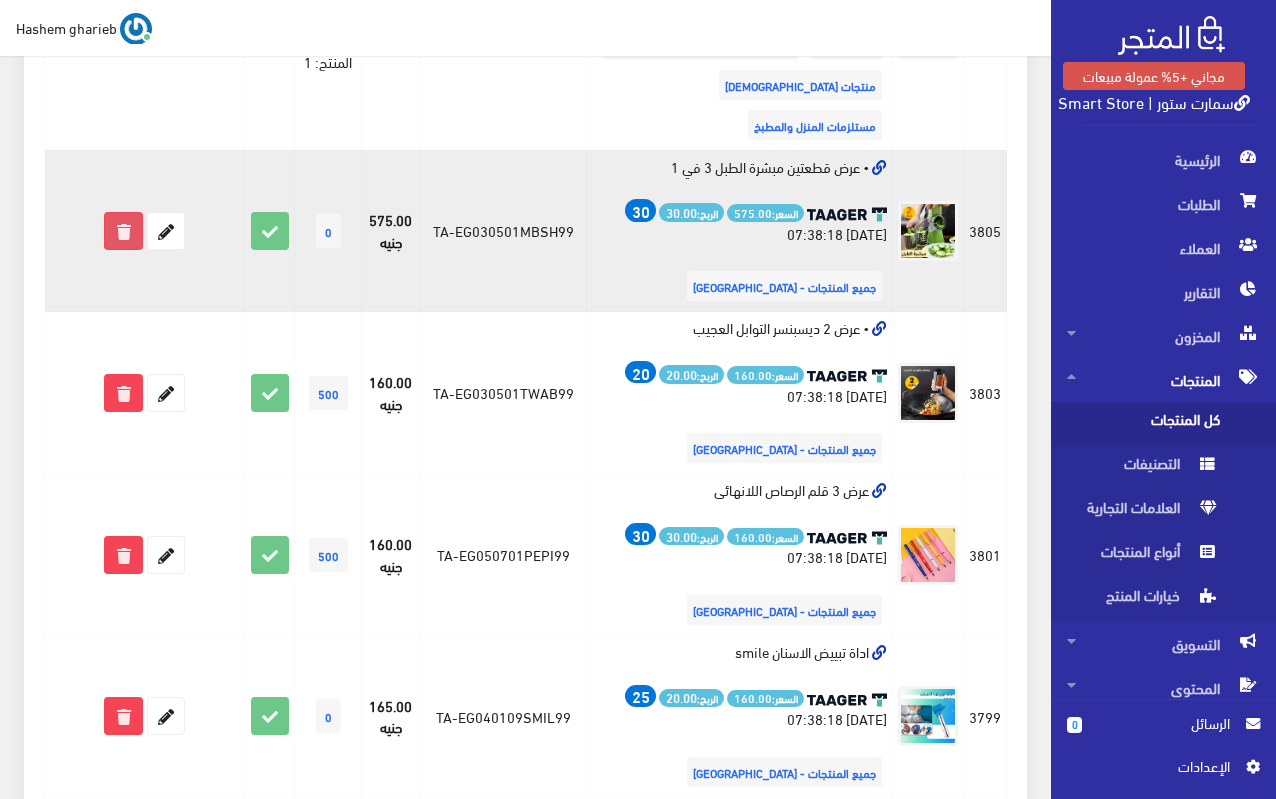 click at bounding box center (123, 231) 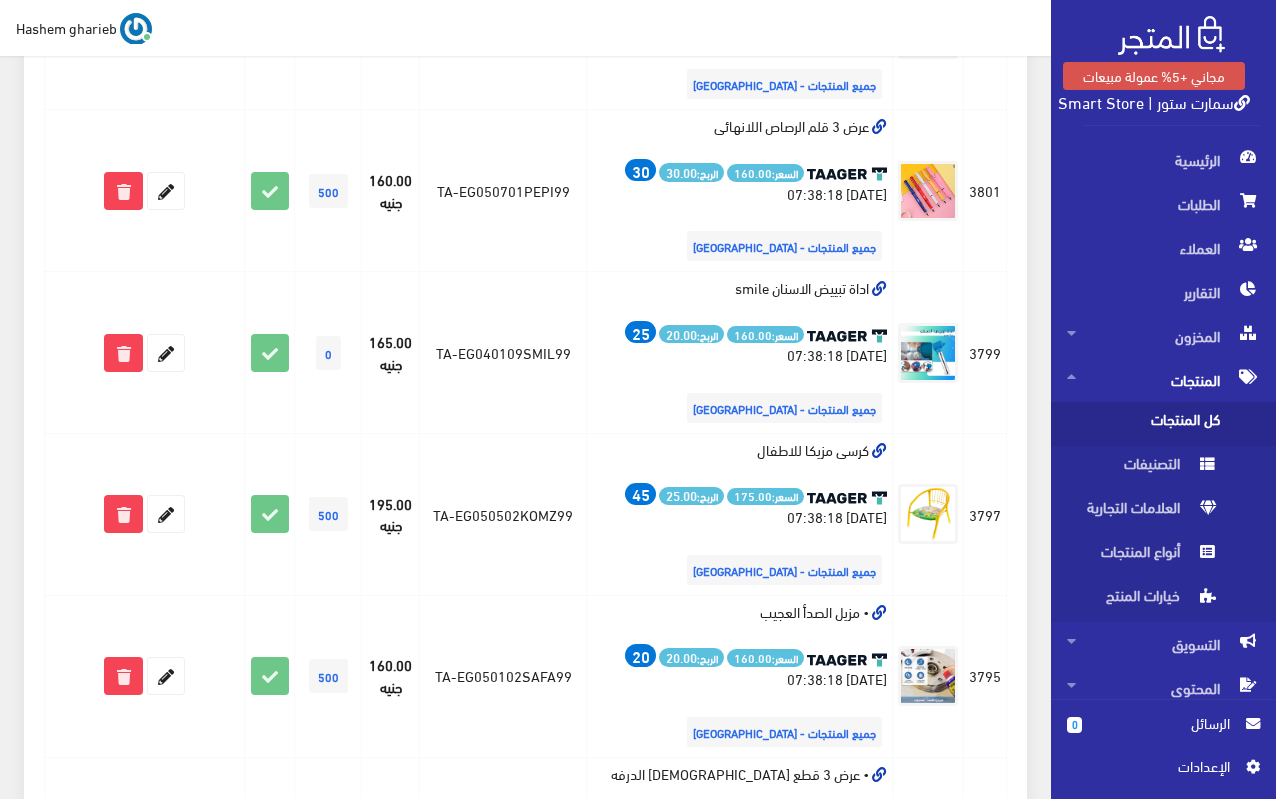 scroll, scrollTop: 2400, scrollLeft: 0, axis: vertical 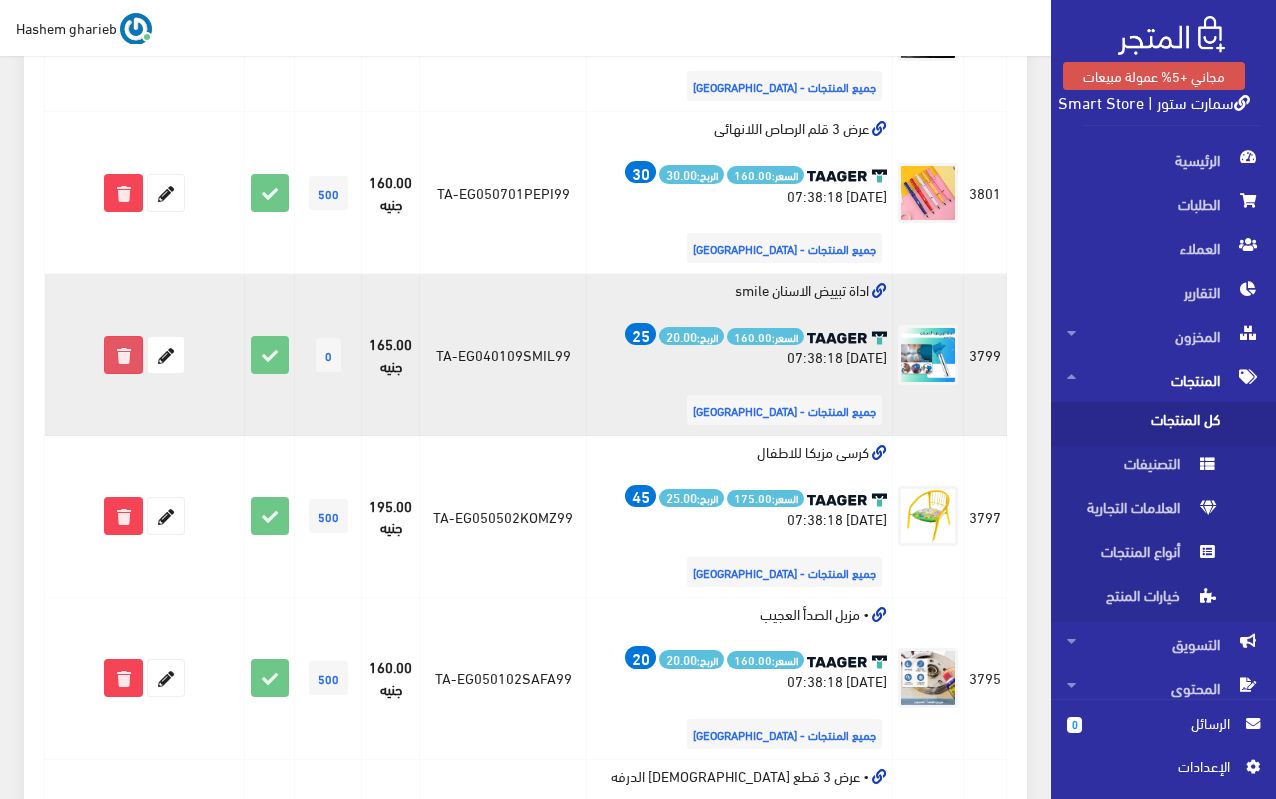 click at bounding box center [123, 355] 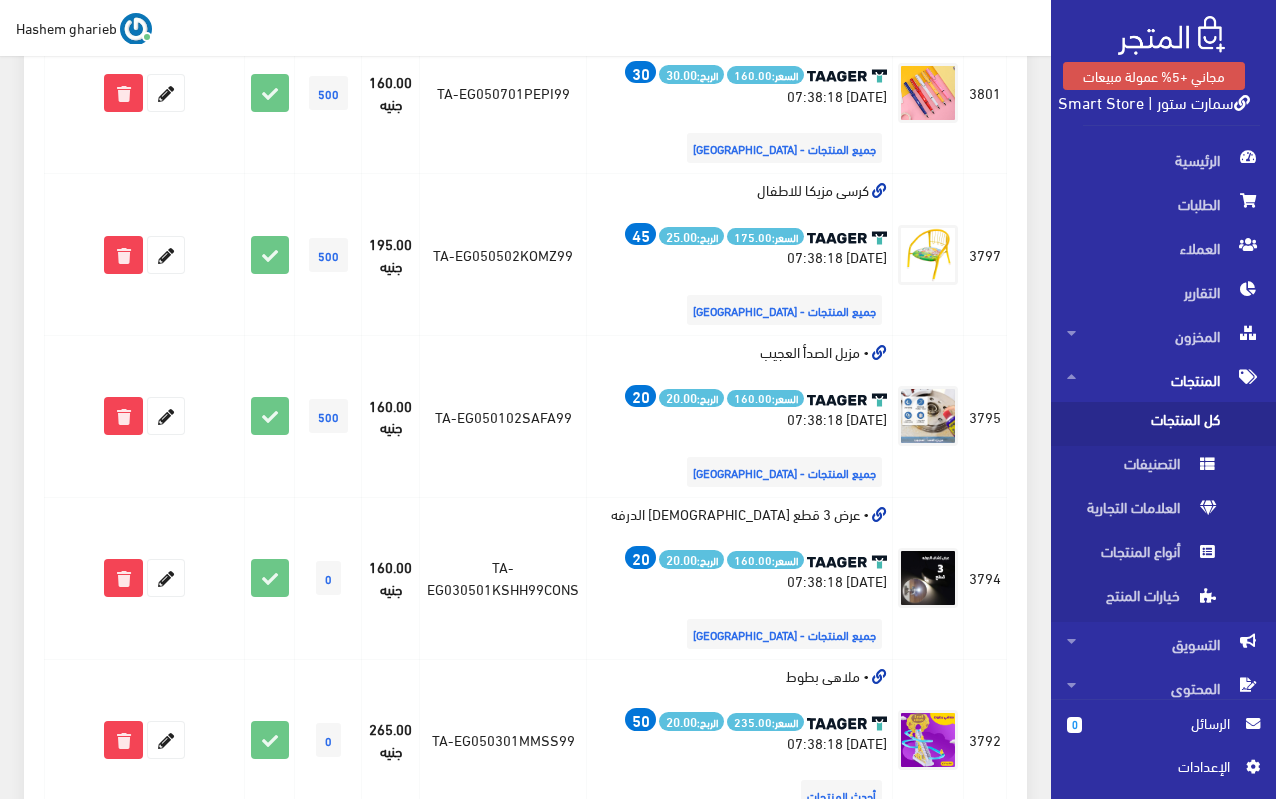 scroll, scrollTop: 2700, scrollLeft: 0, axis: vertical 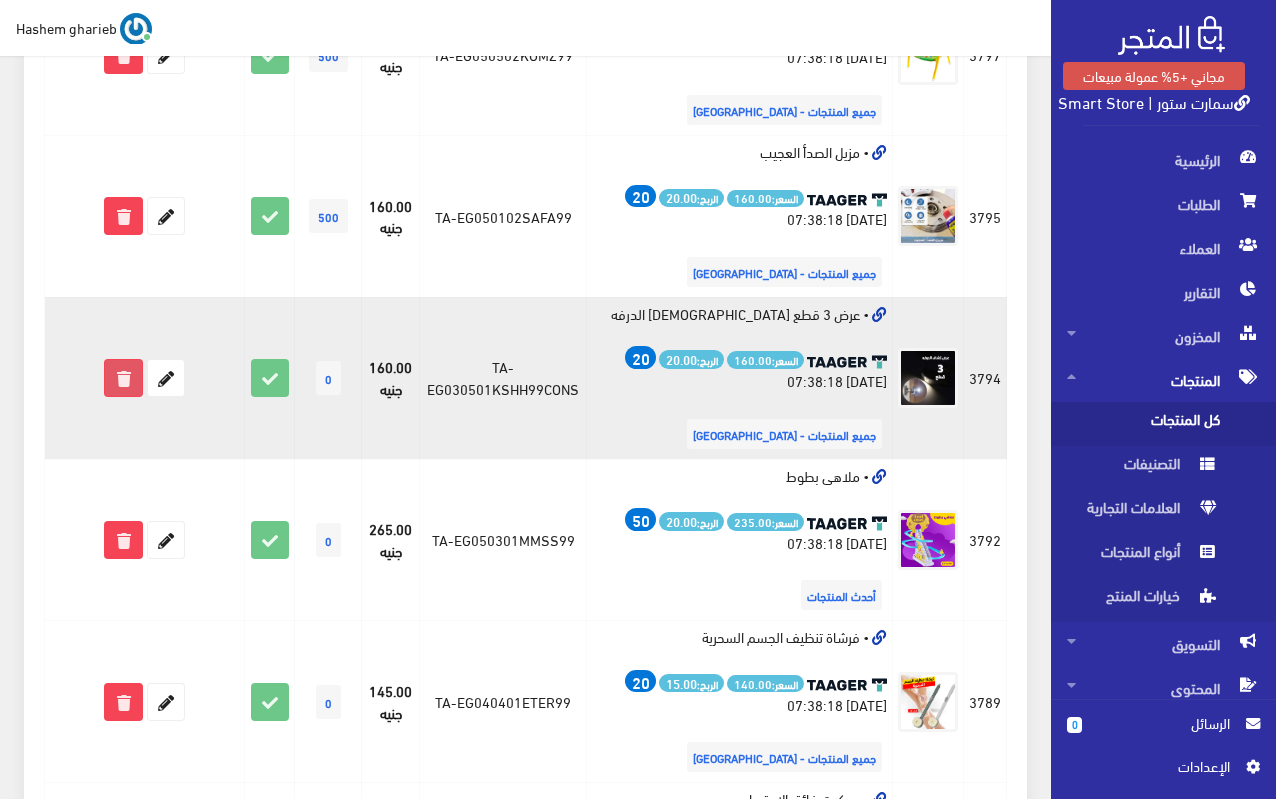 click at bounding box center [123, 378] 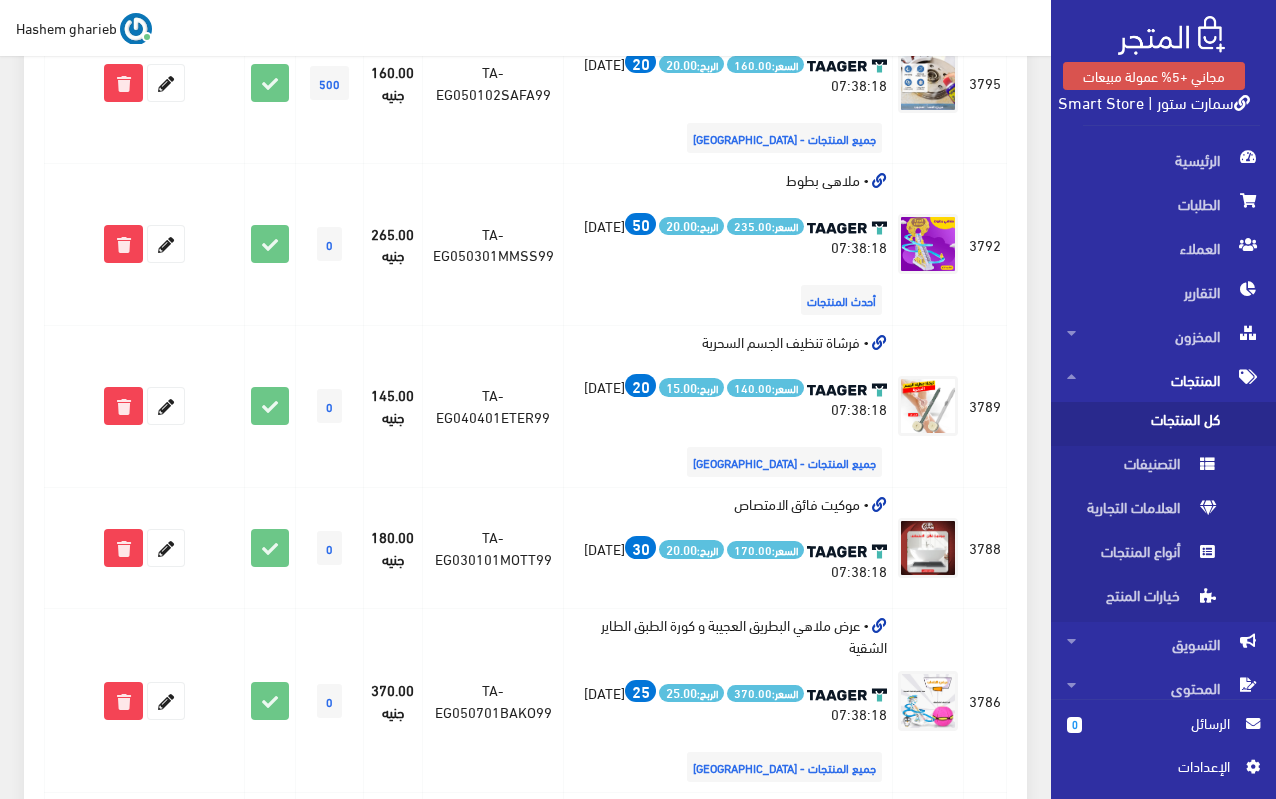 scroll, scrollTop: 2800, scrollLeft: 0, axis: vertical 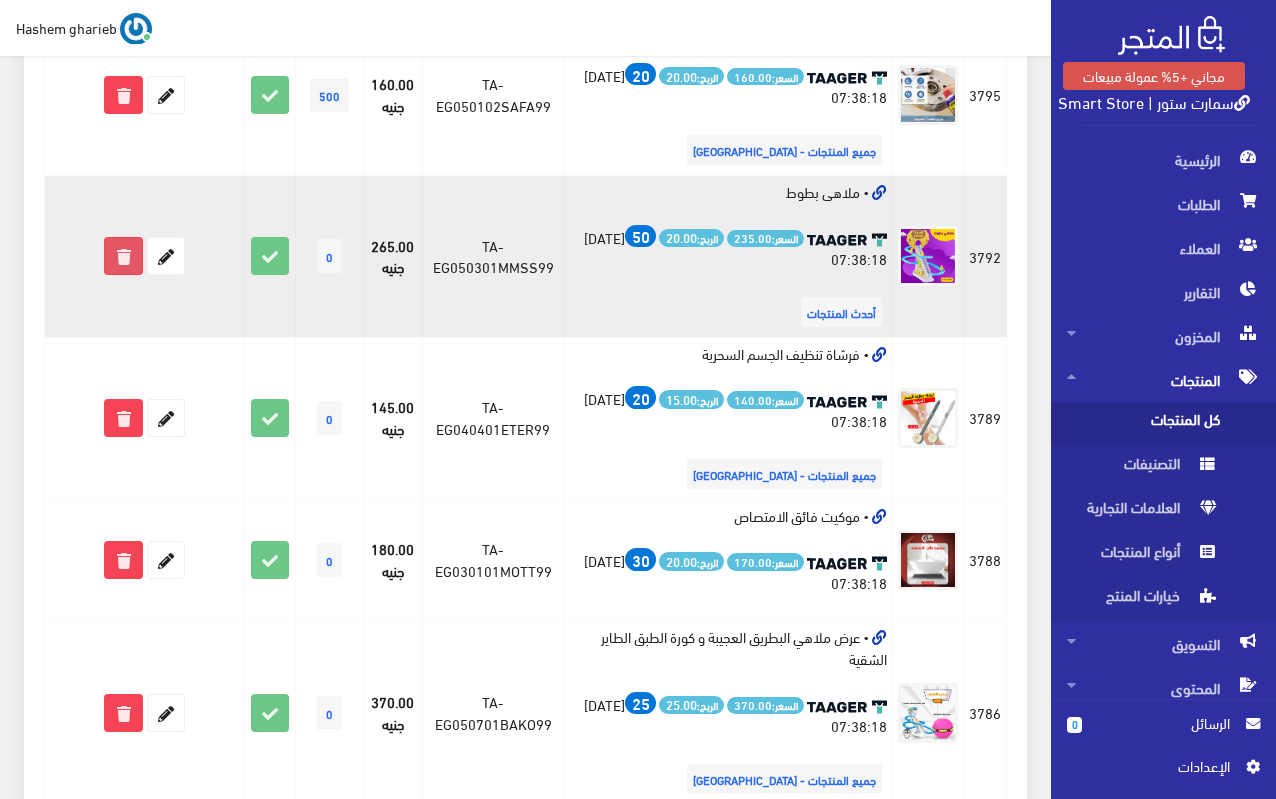 click at bounding box center (123, 256) 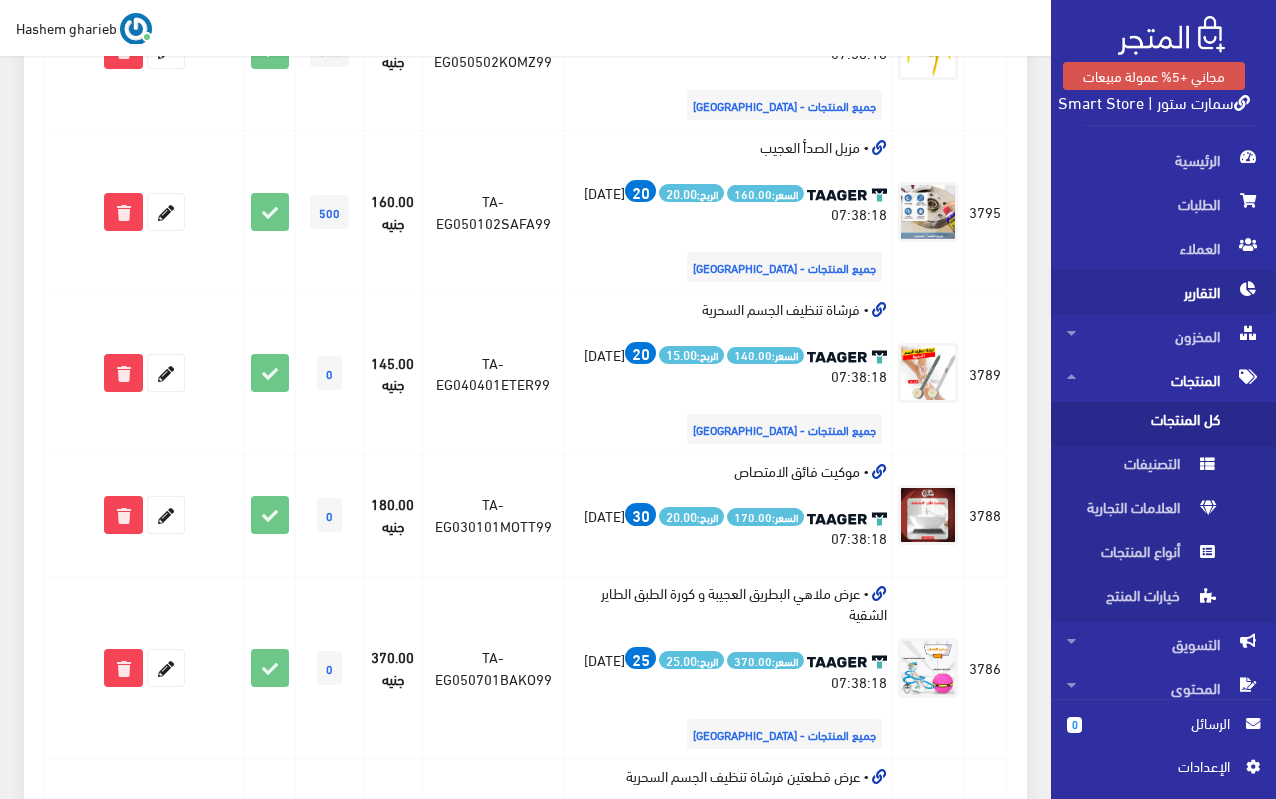 scroll, scrollTop: 2700, scrollLeft: 0, axis: vertical 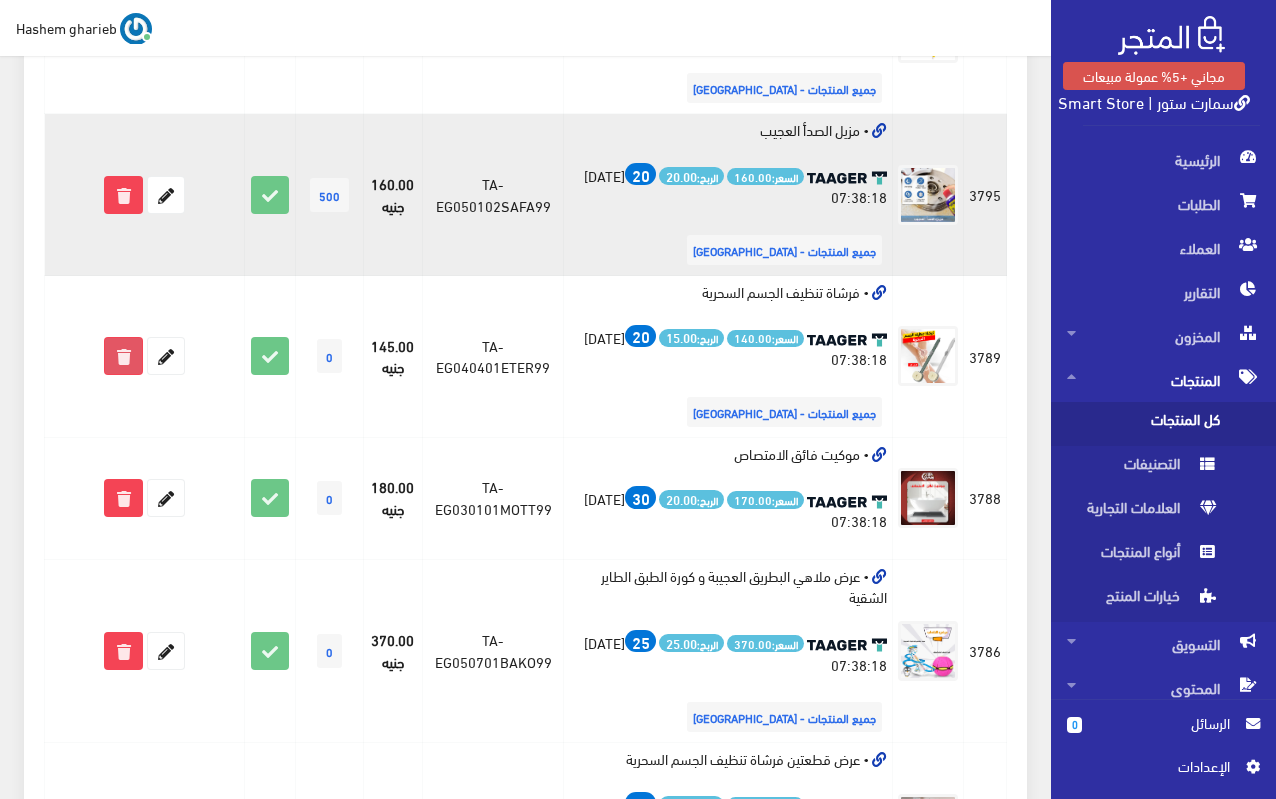 click at bounding box center (123, 356) 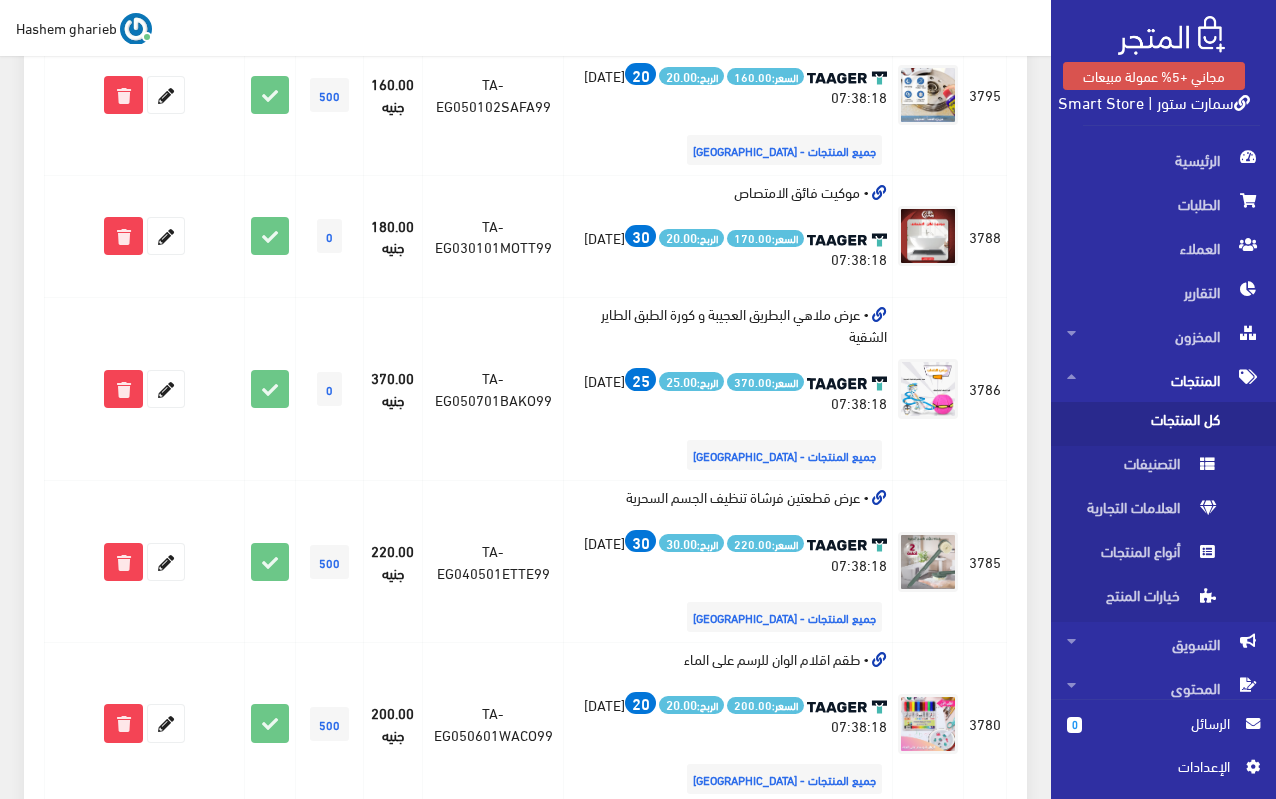 scroll, scrollTop: 2600, scrollLeft: 0, axis: vertical 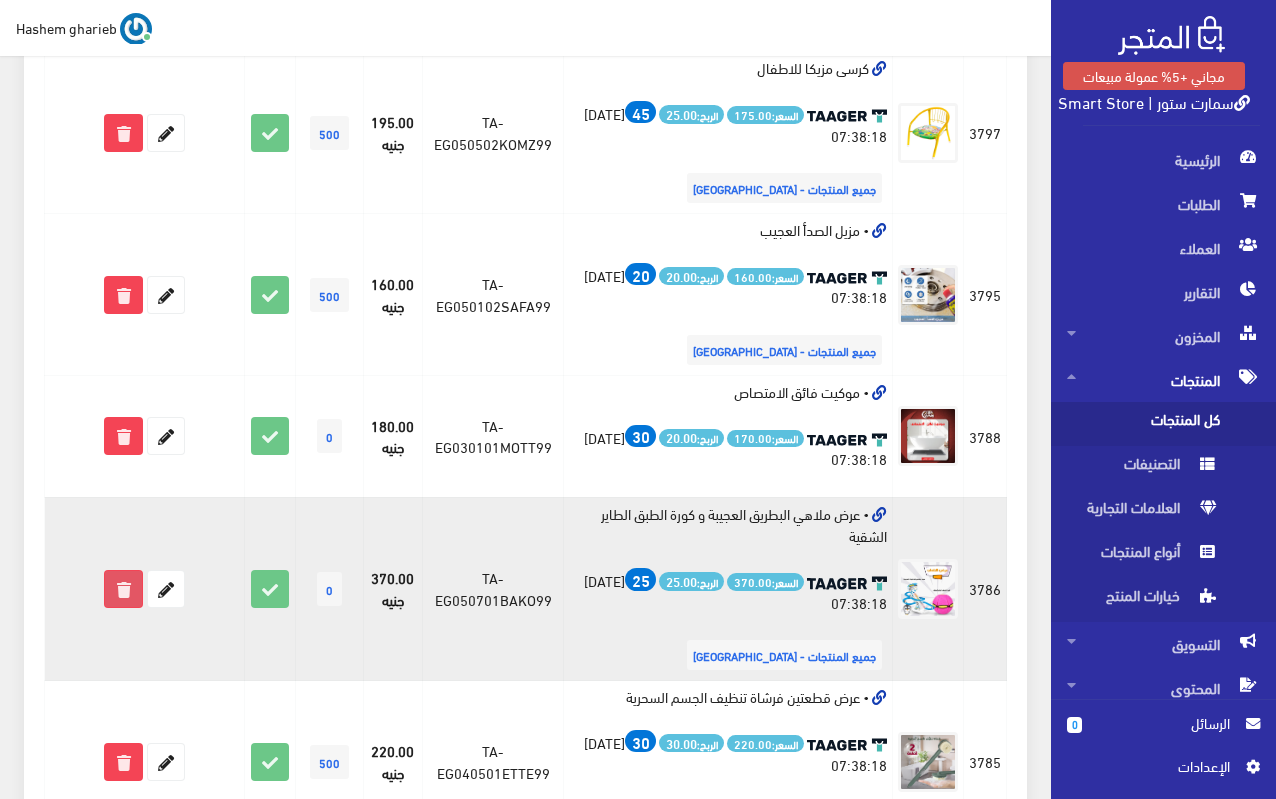 click at bounding box center (123, 589) 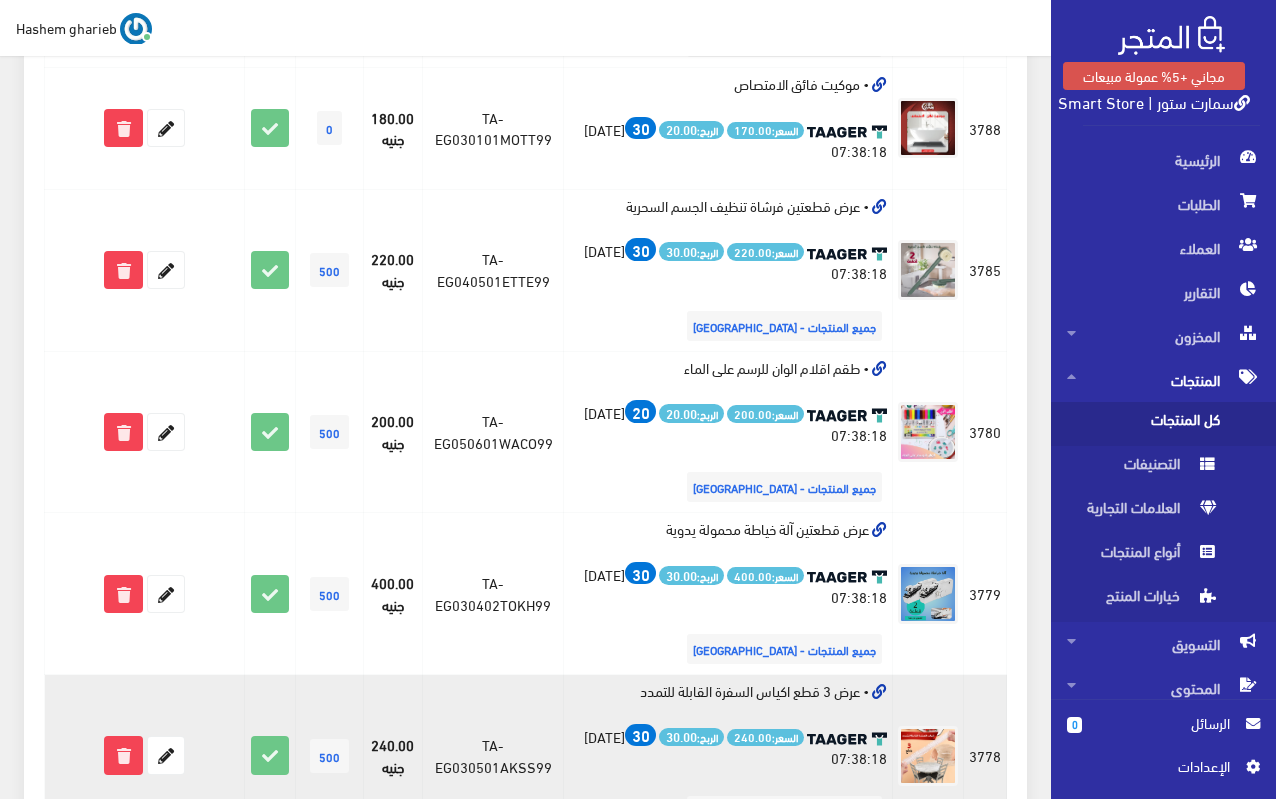 scroll, scrollTop: 2695, scrollLeft: 0, axis: vertical 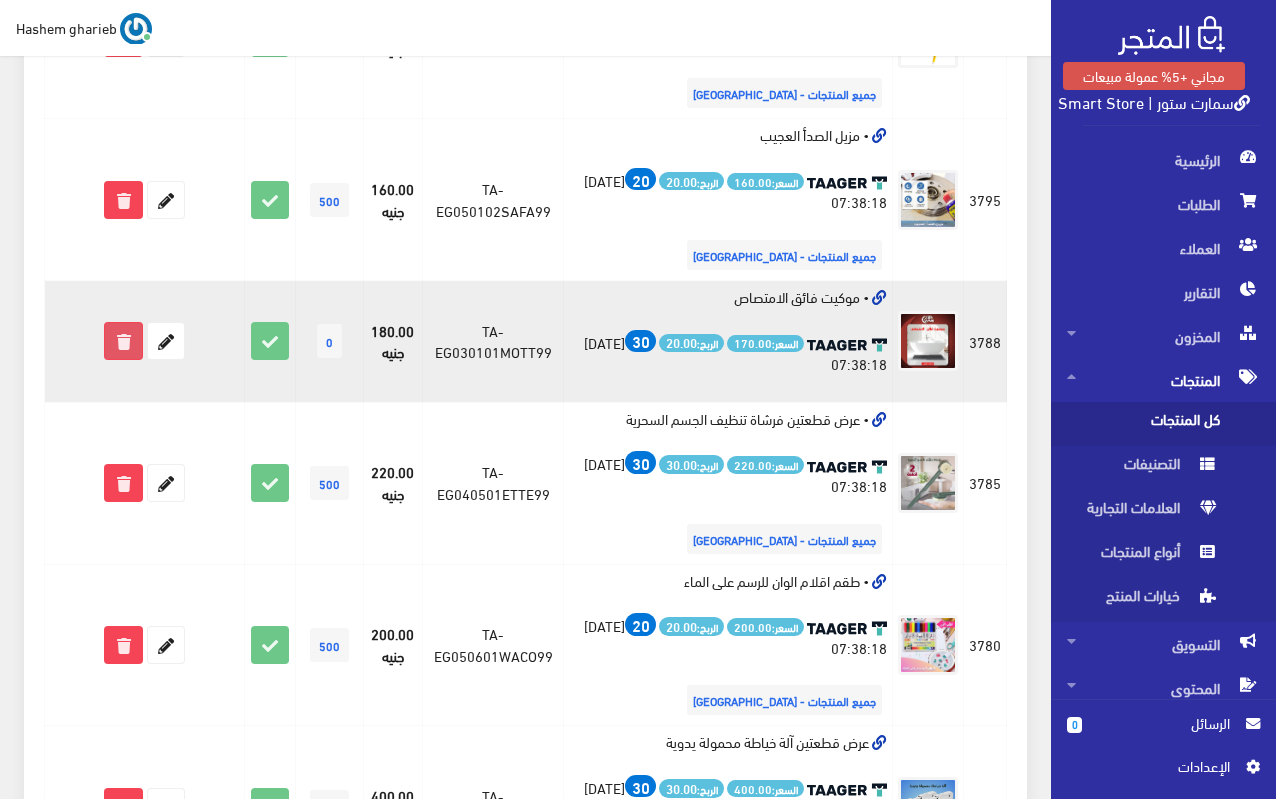 click at bounding box center (123, 341) 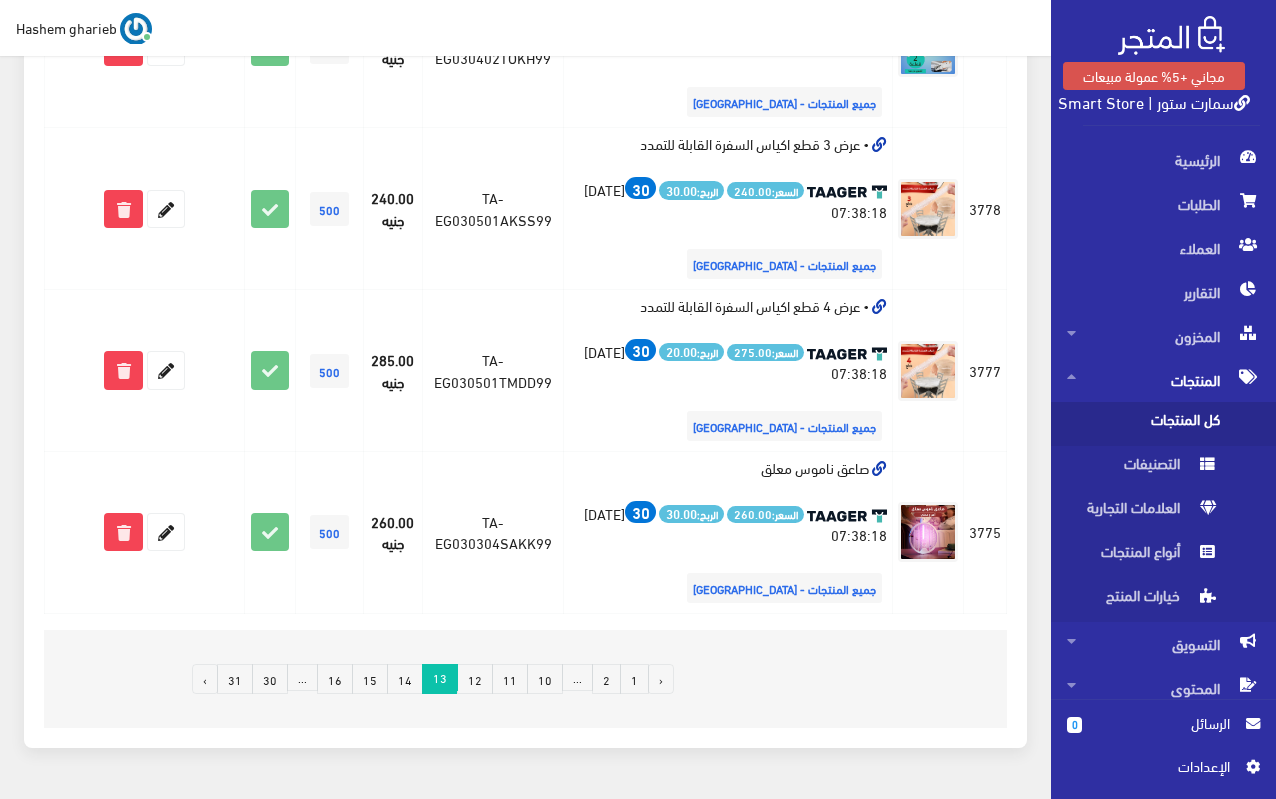 scroll, scrollTop: 3335, scrollLeft: 0, axis: vertical 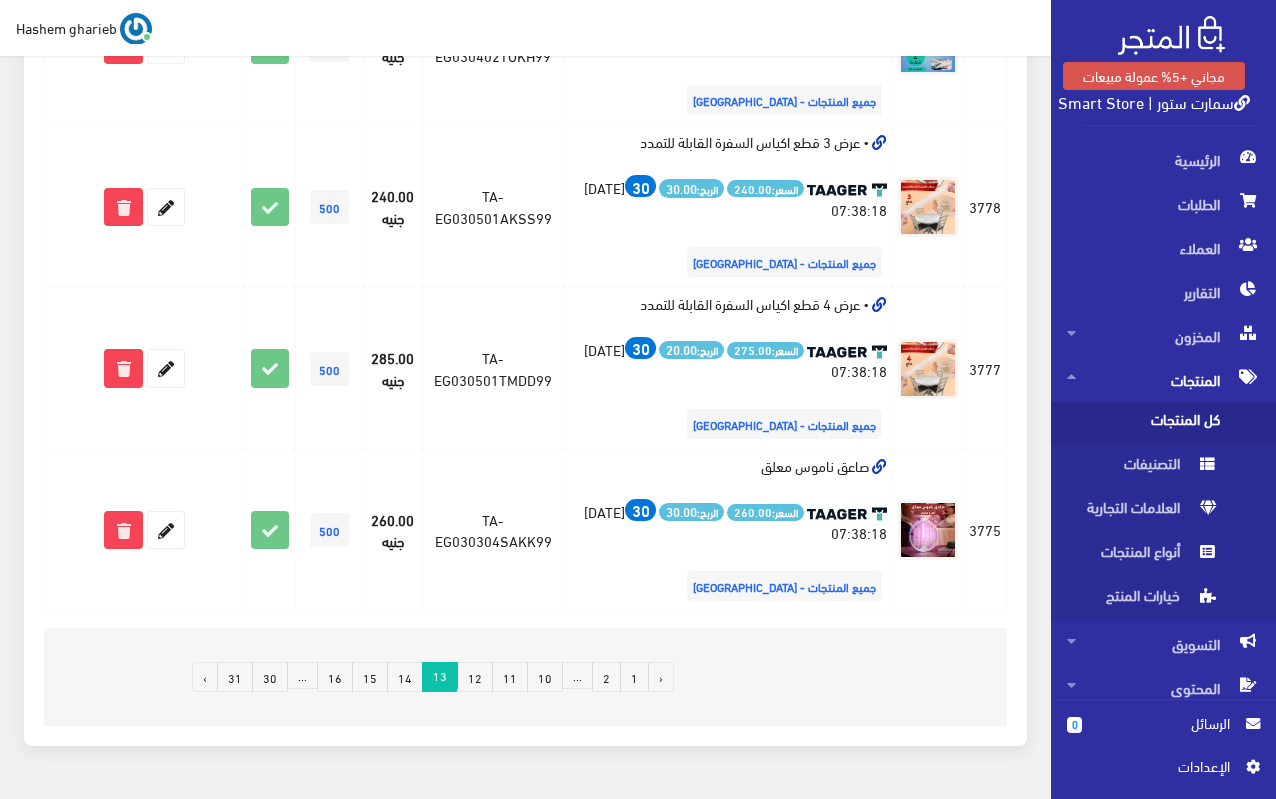 click on "14" at bounding box center [405, 677] 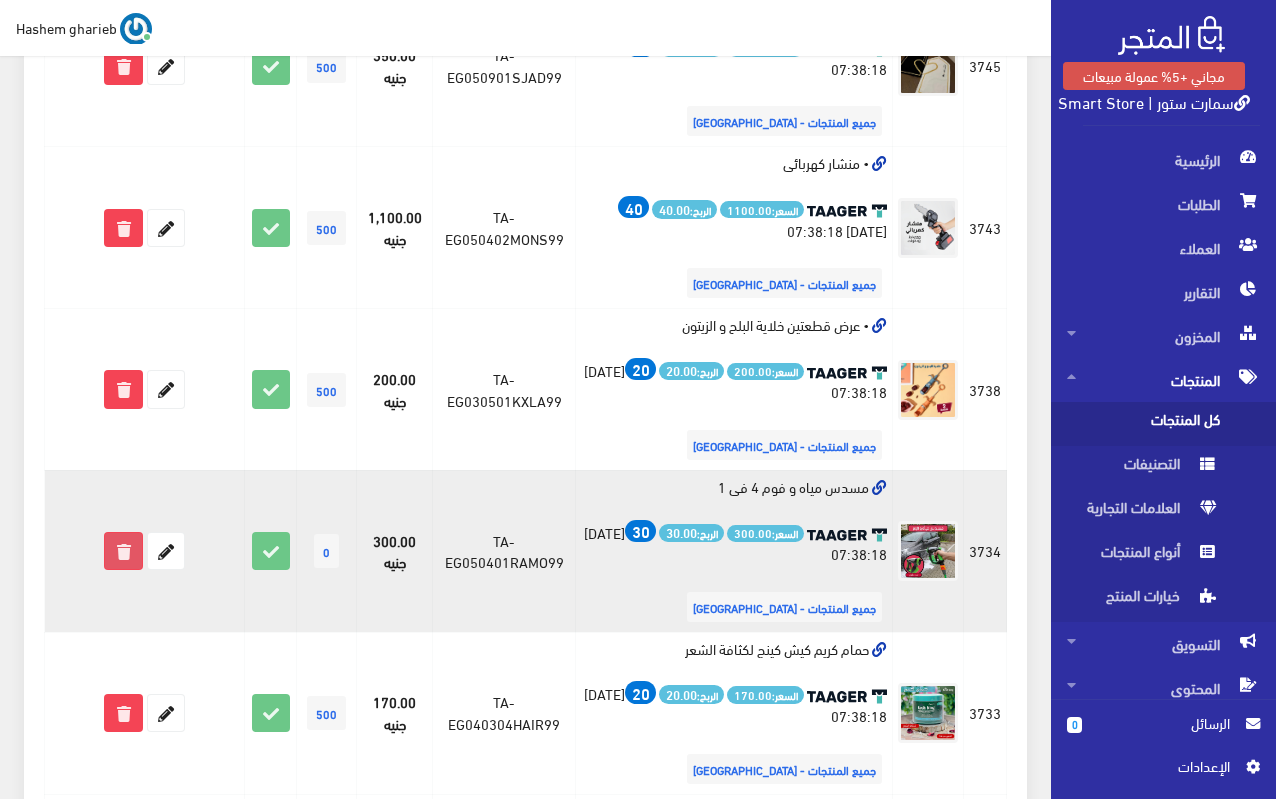 scroll, scrollTop: 1900, scrollLeft: 0, axis: vertical 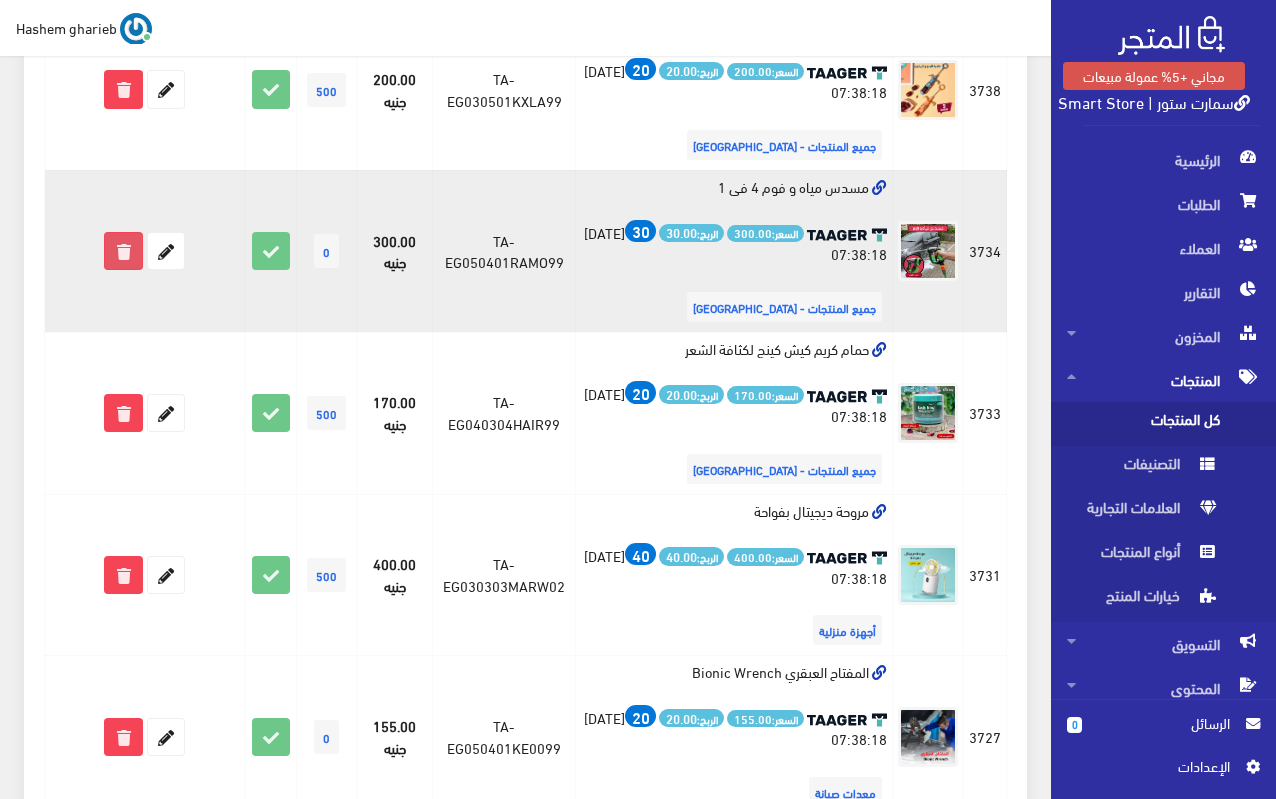 click at bounding box center [123, 251] 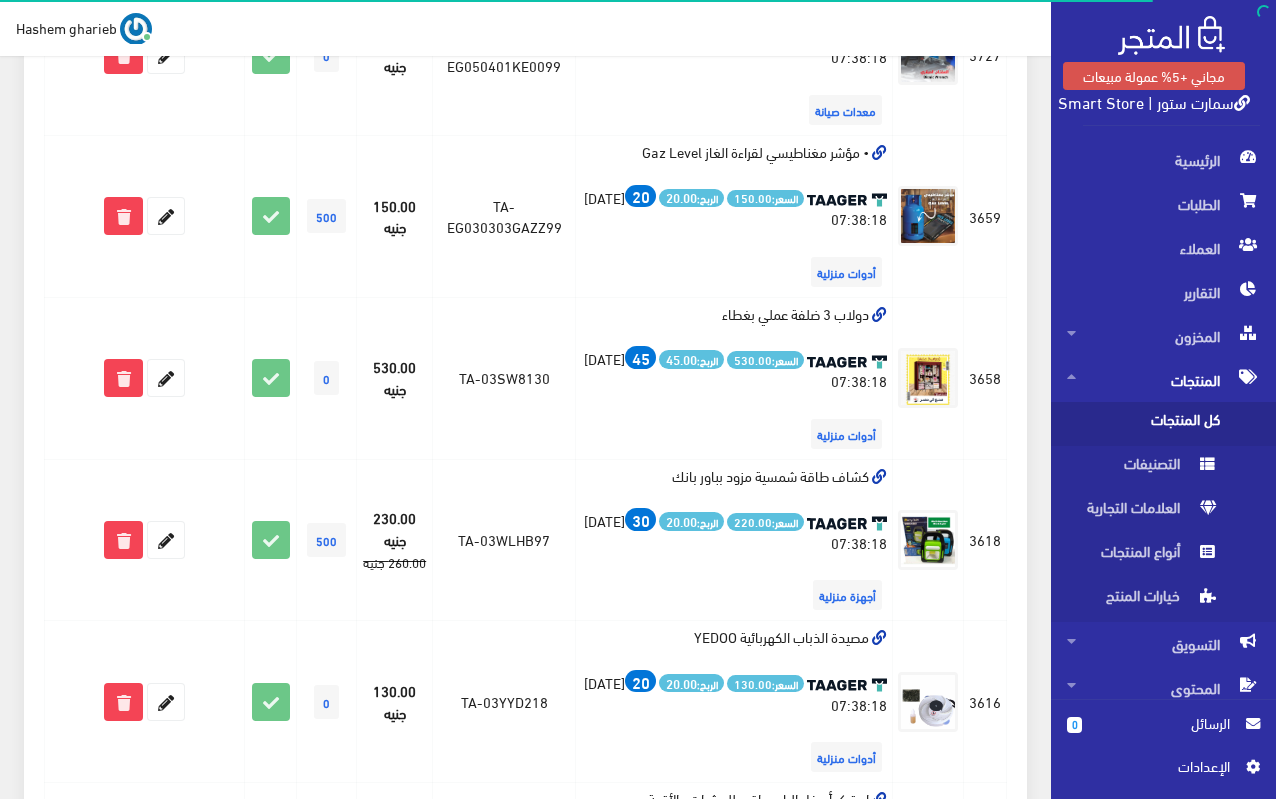 scroll, scrollTop: 2500, scrollLeft: 0, axis: vertical 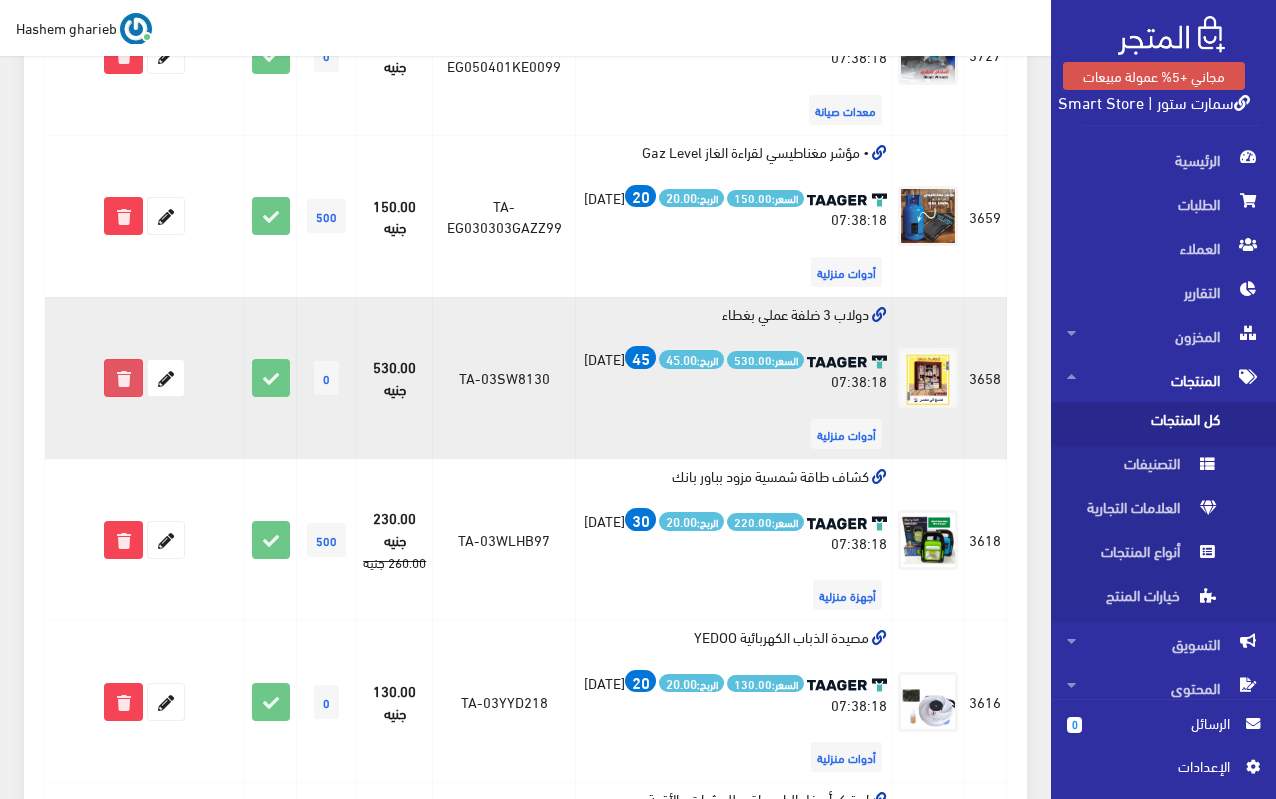 click at bounding box center [123, 378] 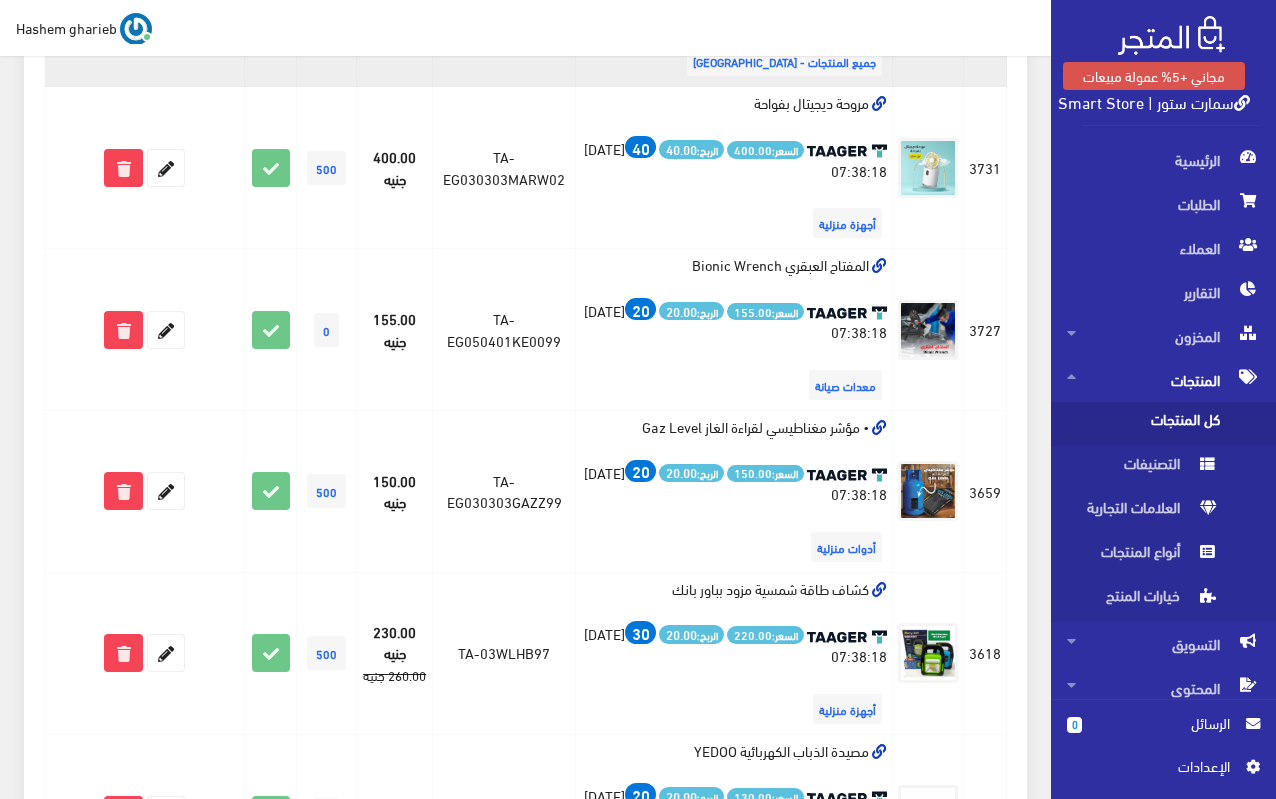 scroll, scrollTop: 2200, scrollLeft: 0, axis: vertical 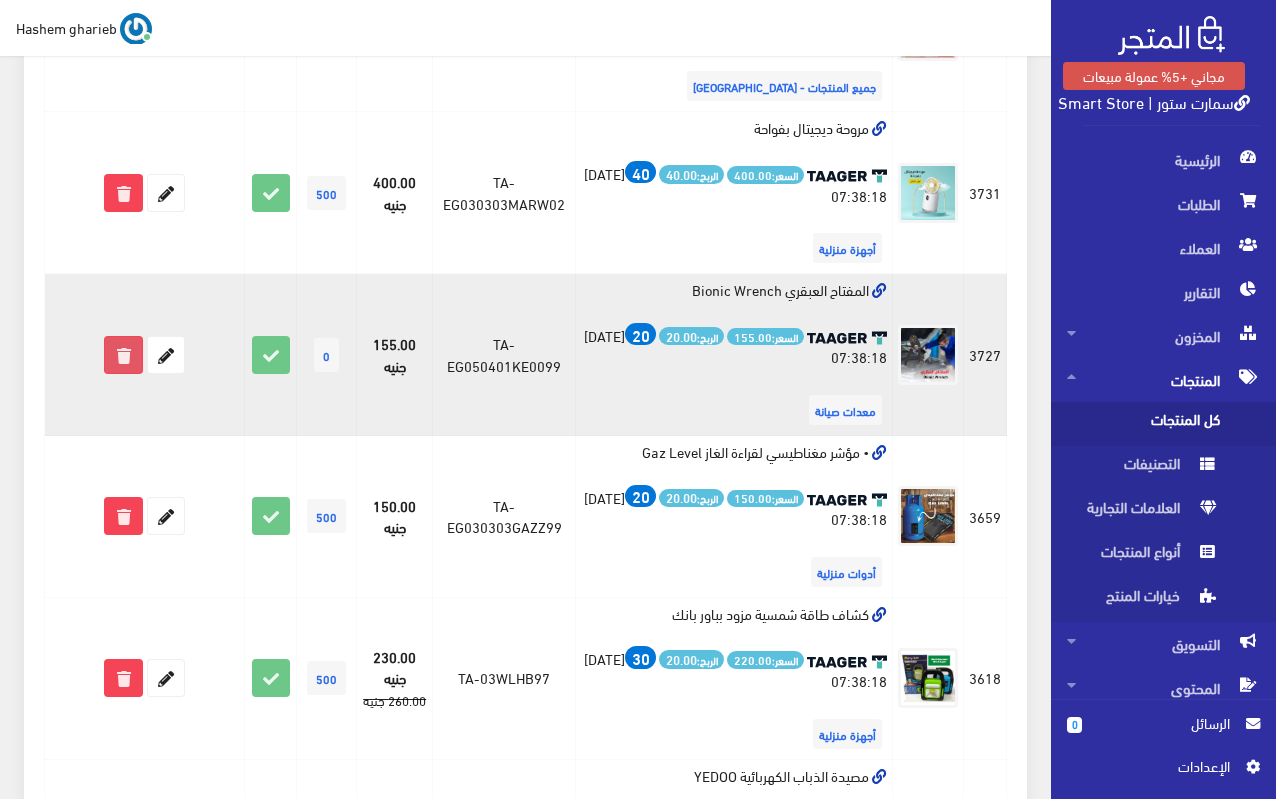 click at bounding box center (123, 355) 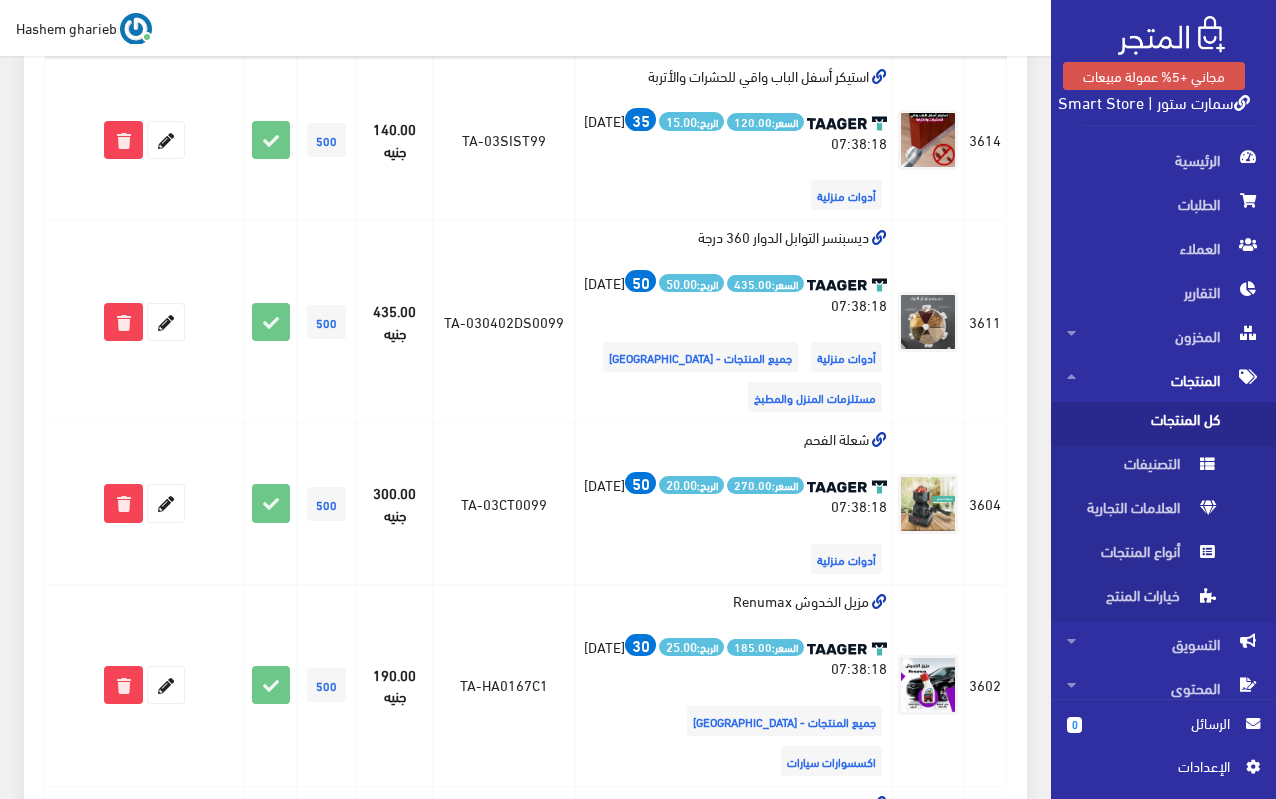 scroll, scrollTop: 2500, scrollLeft: 0, axis: vertical 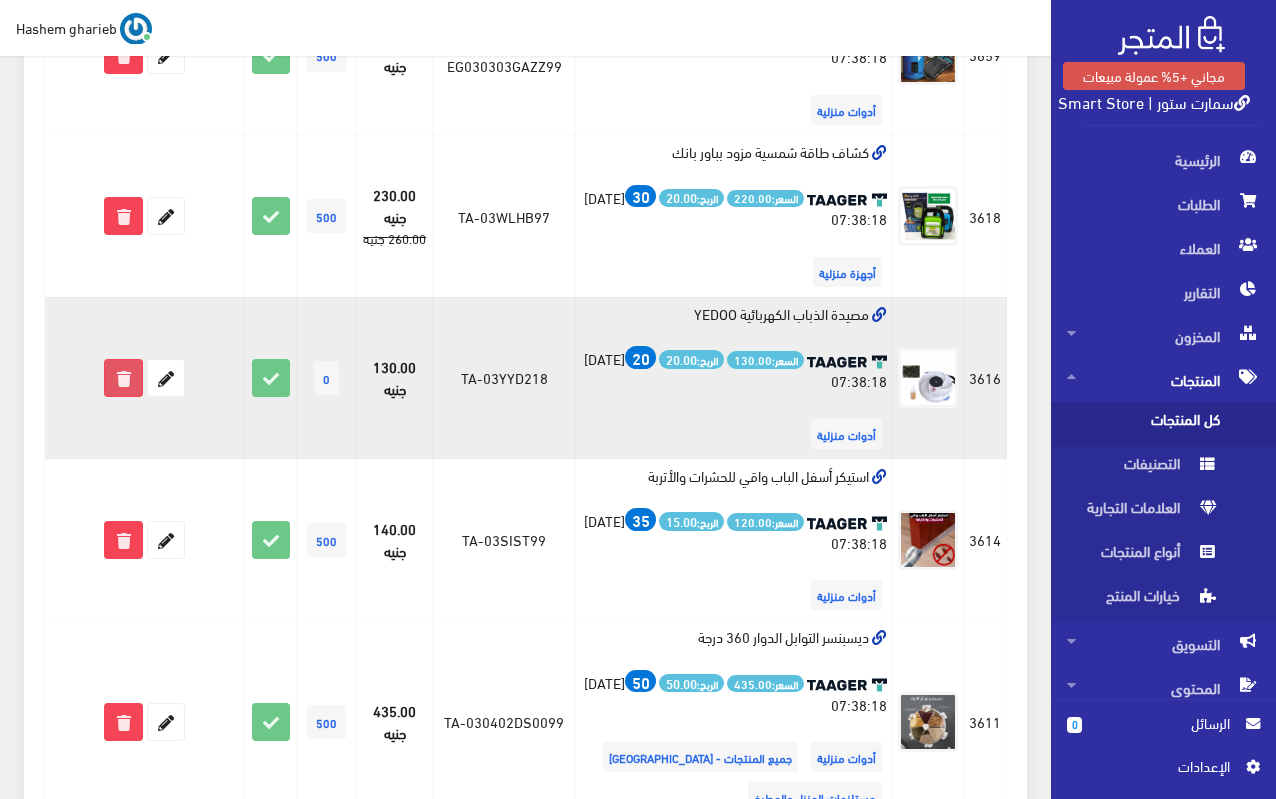 click at bounding box center (123, 378) 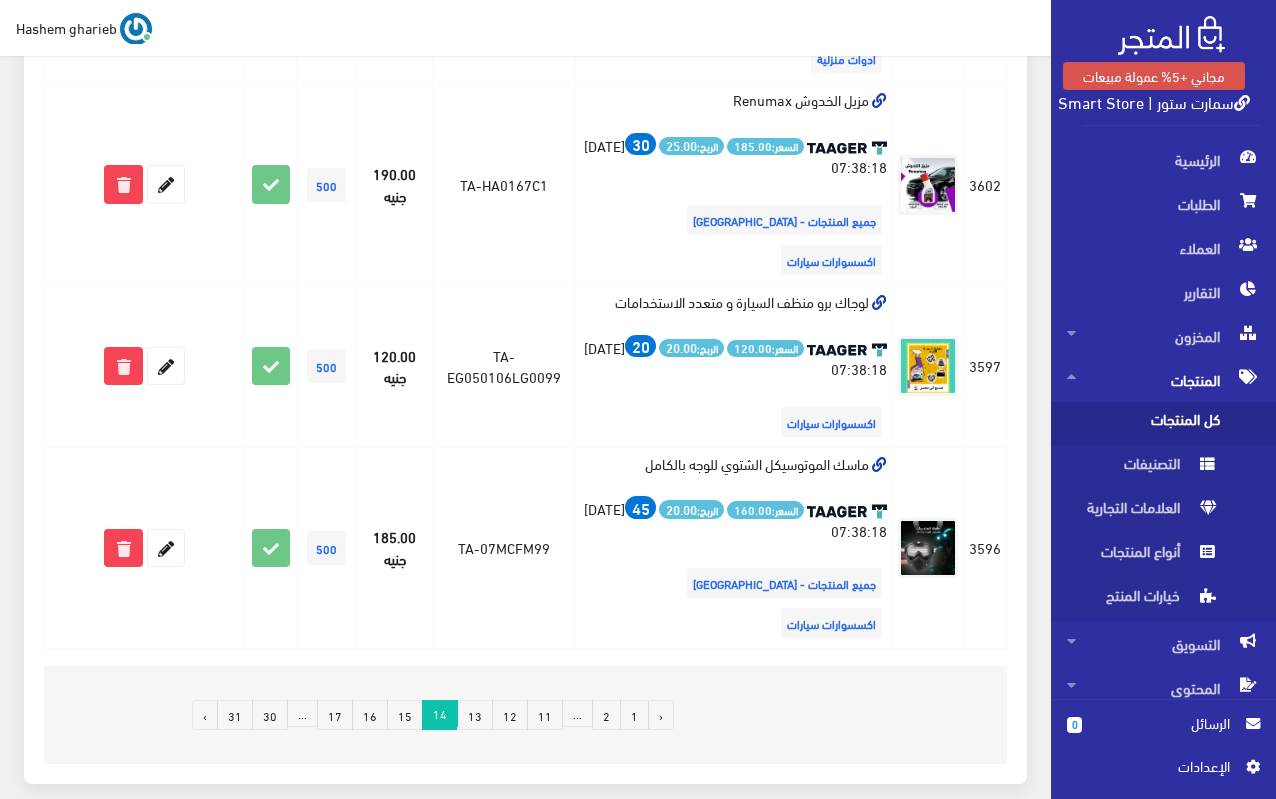 scroll, scrollTop: 3255, scrollLeft: 0, axis: vertical 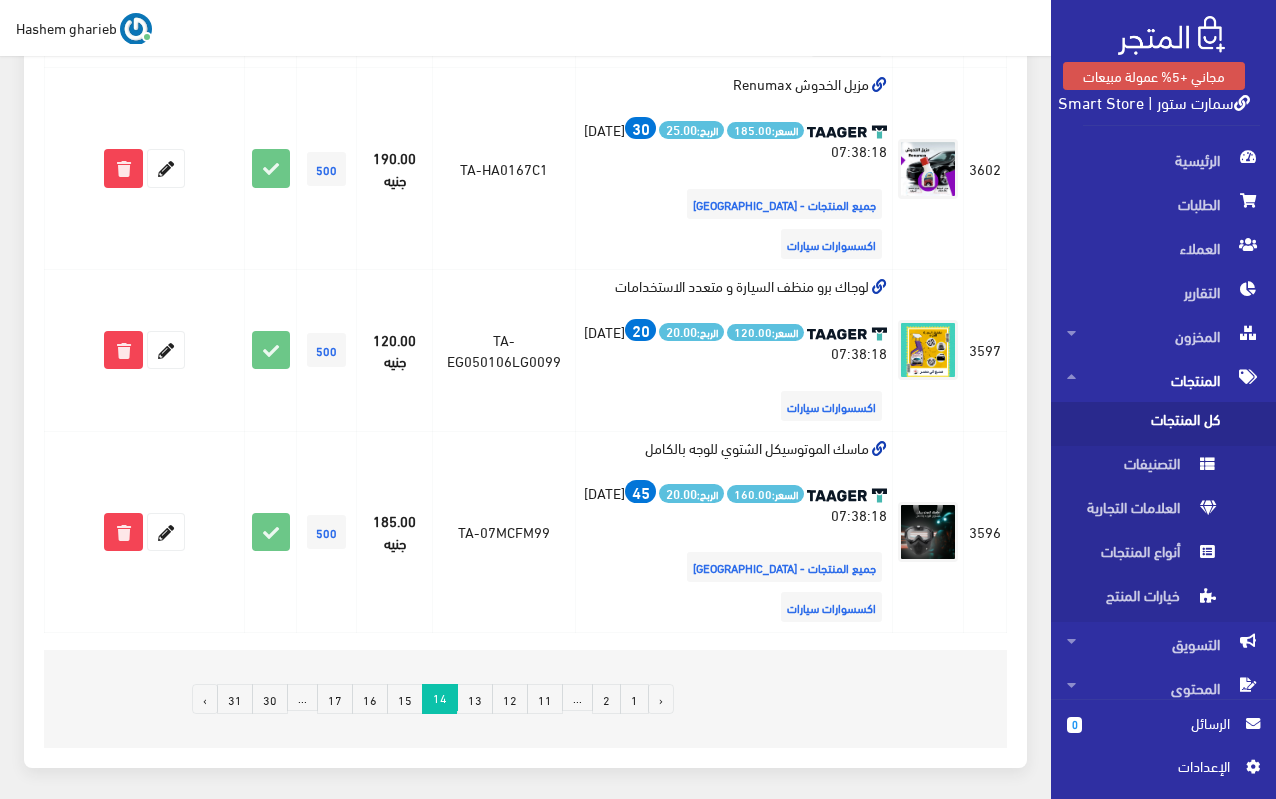 click on "15" at bounding box center (405, 699) 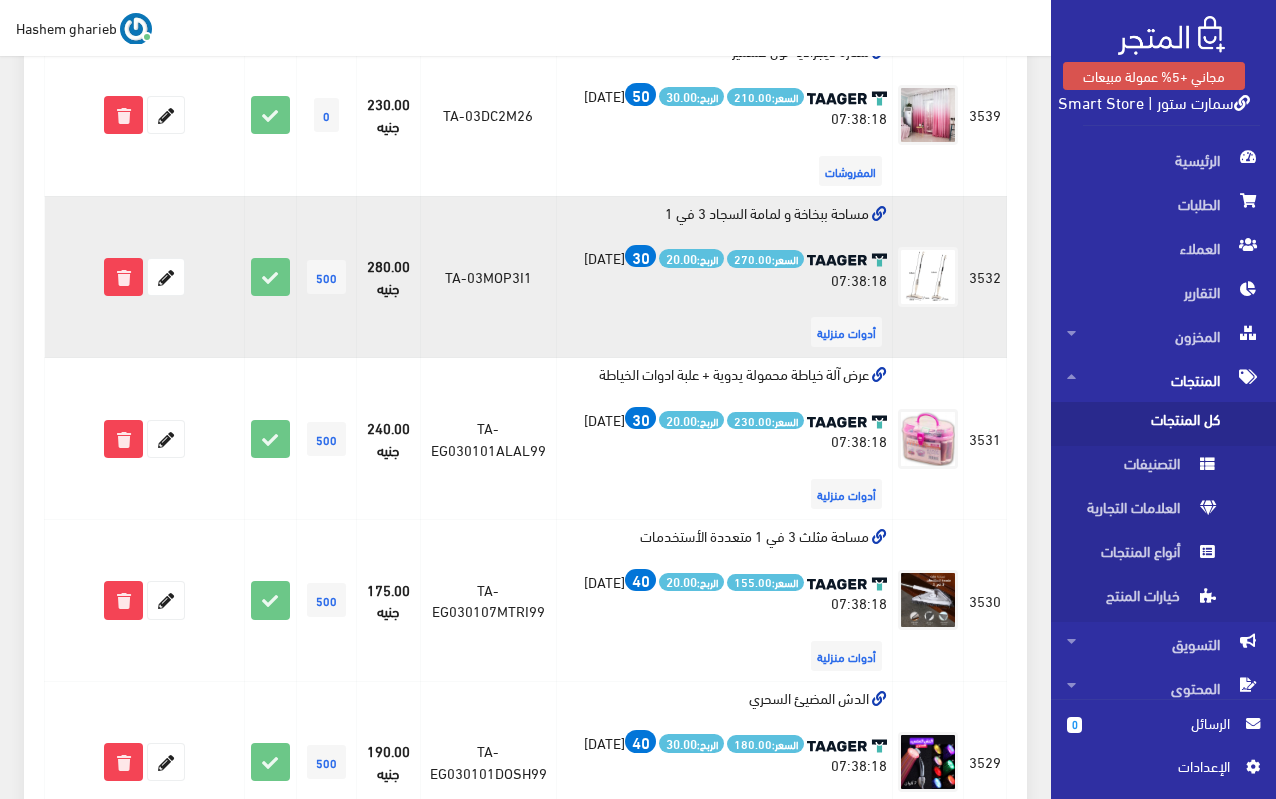 scroll, scrollTop: 2100, scrollLeft: 0, axis: vertical 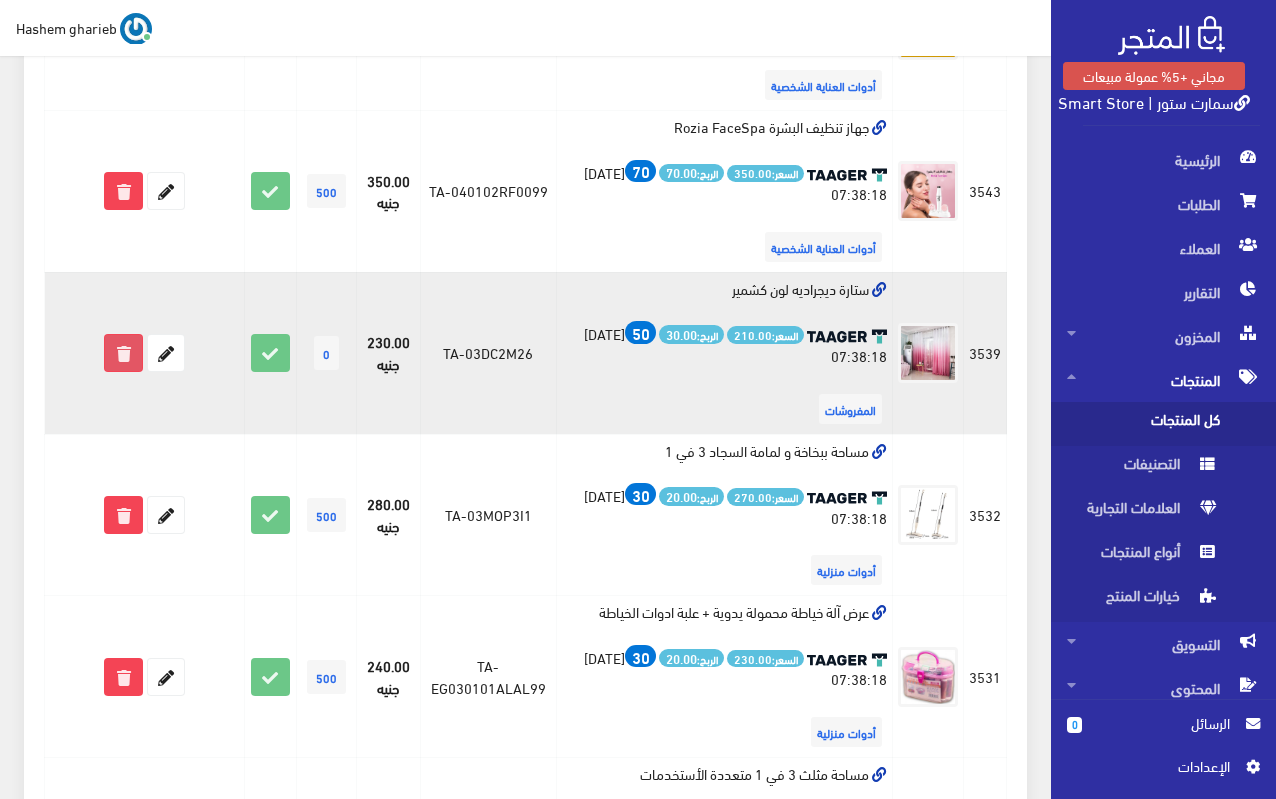 click at bounding box center (123, 353) 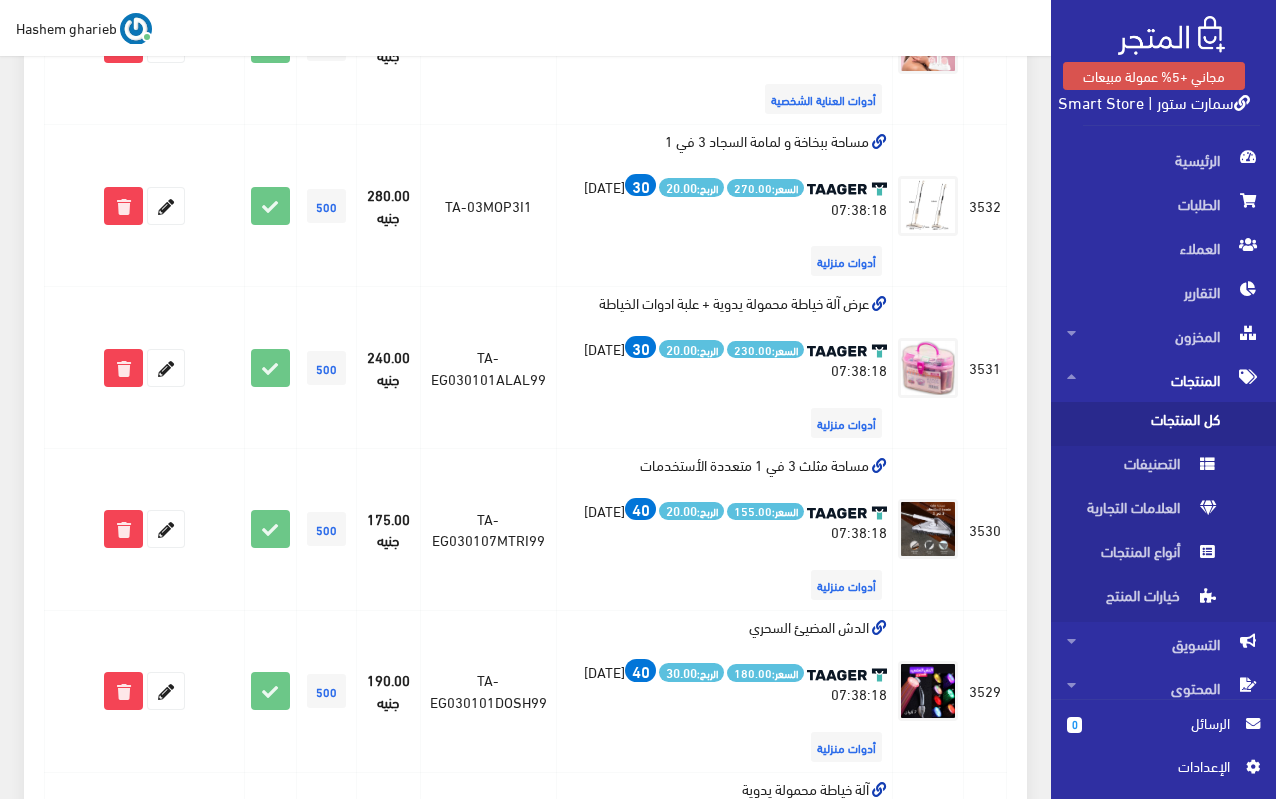 scroll, scrollTop: 3000, scrollLeft: 0, axis: vertical 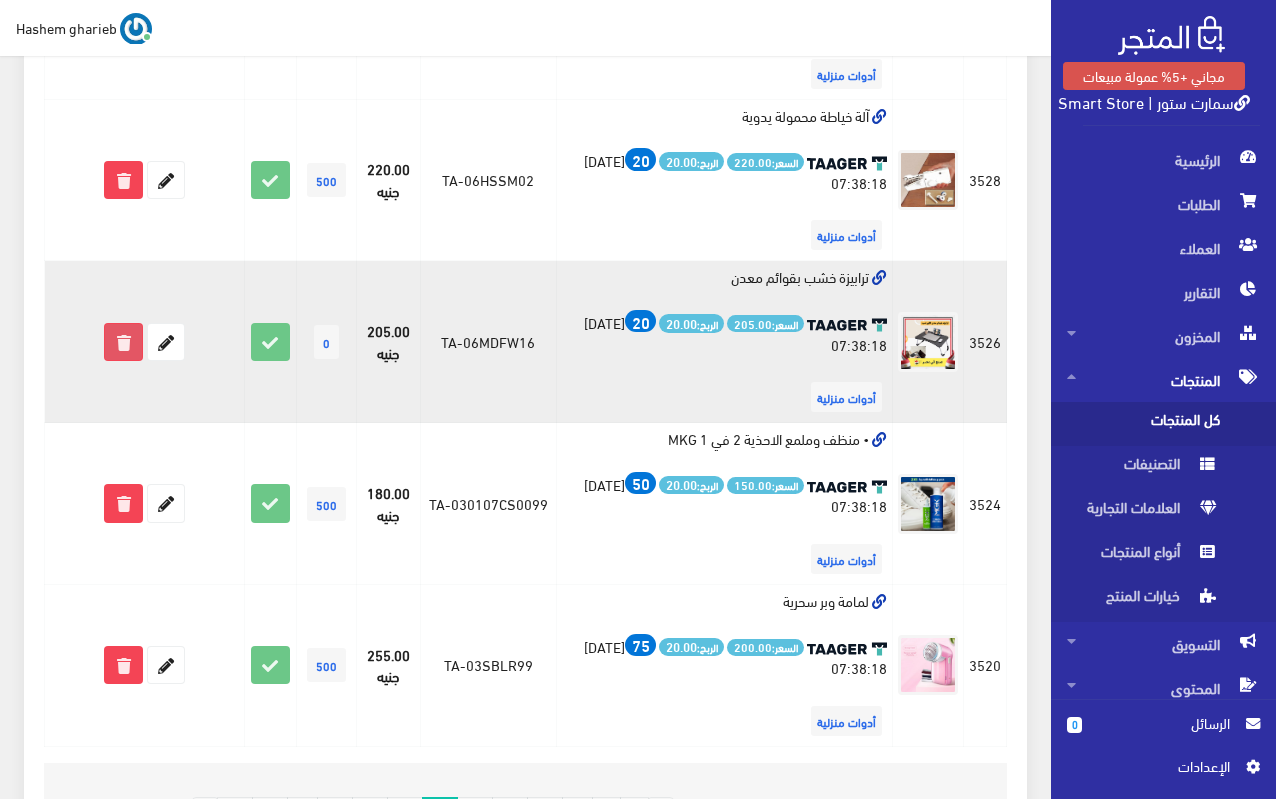 click at bounding box center (123, 342) 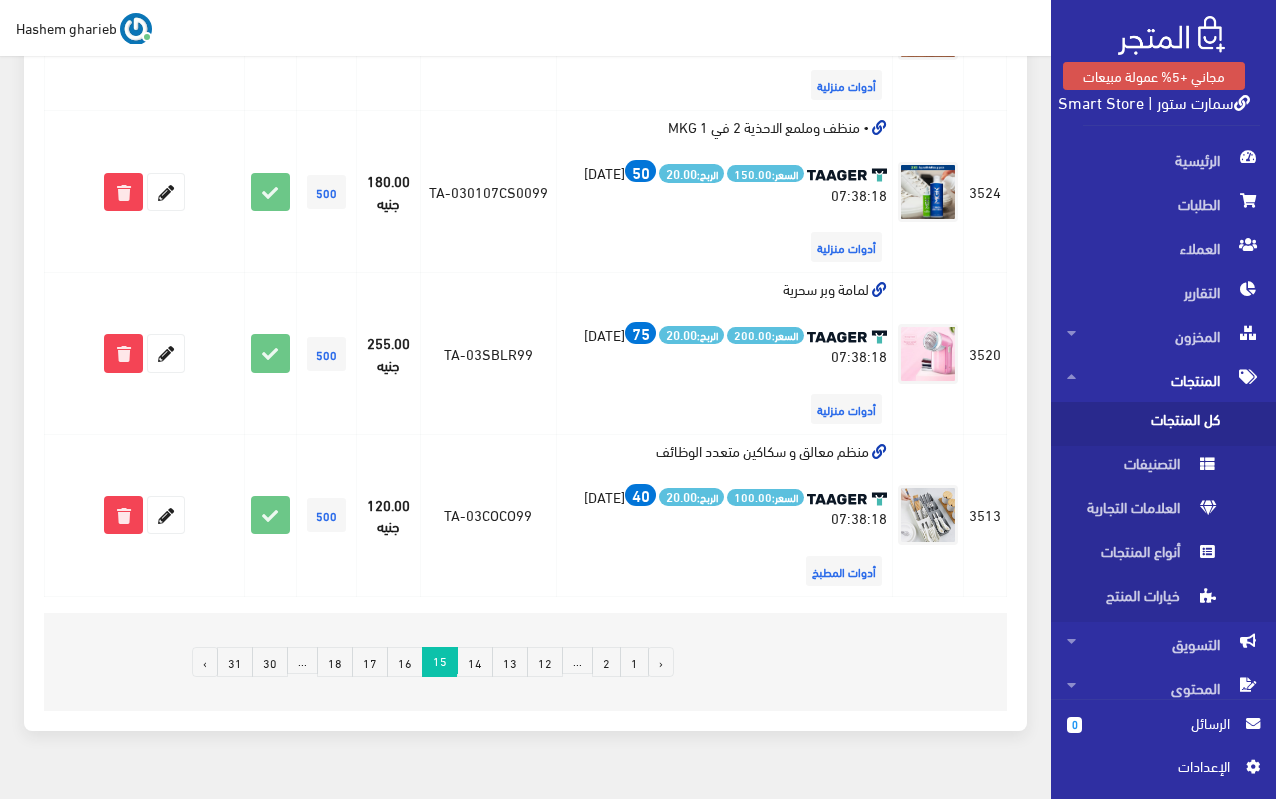 scroll, scrollTop: 3175, scrollLeft: 0, axis: vertical 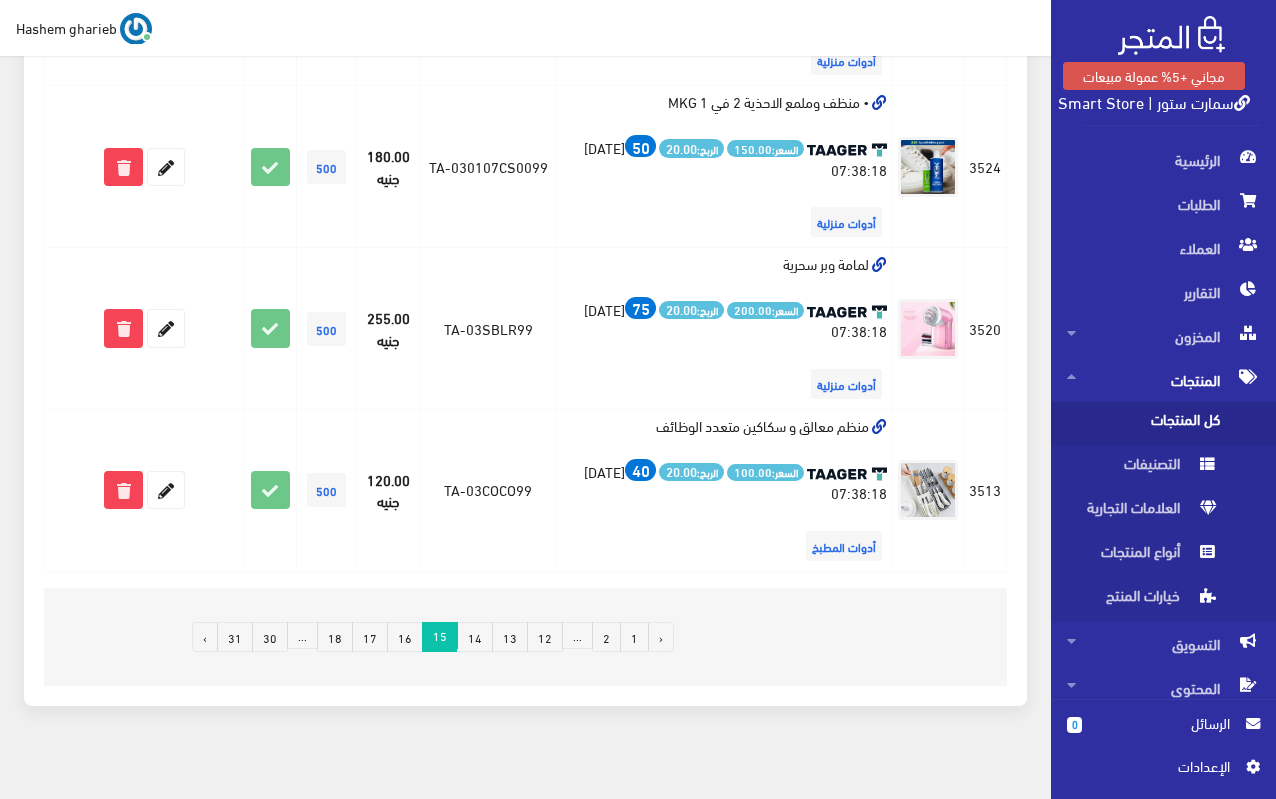 click on "16" at bounding box center (405, 637) 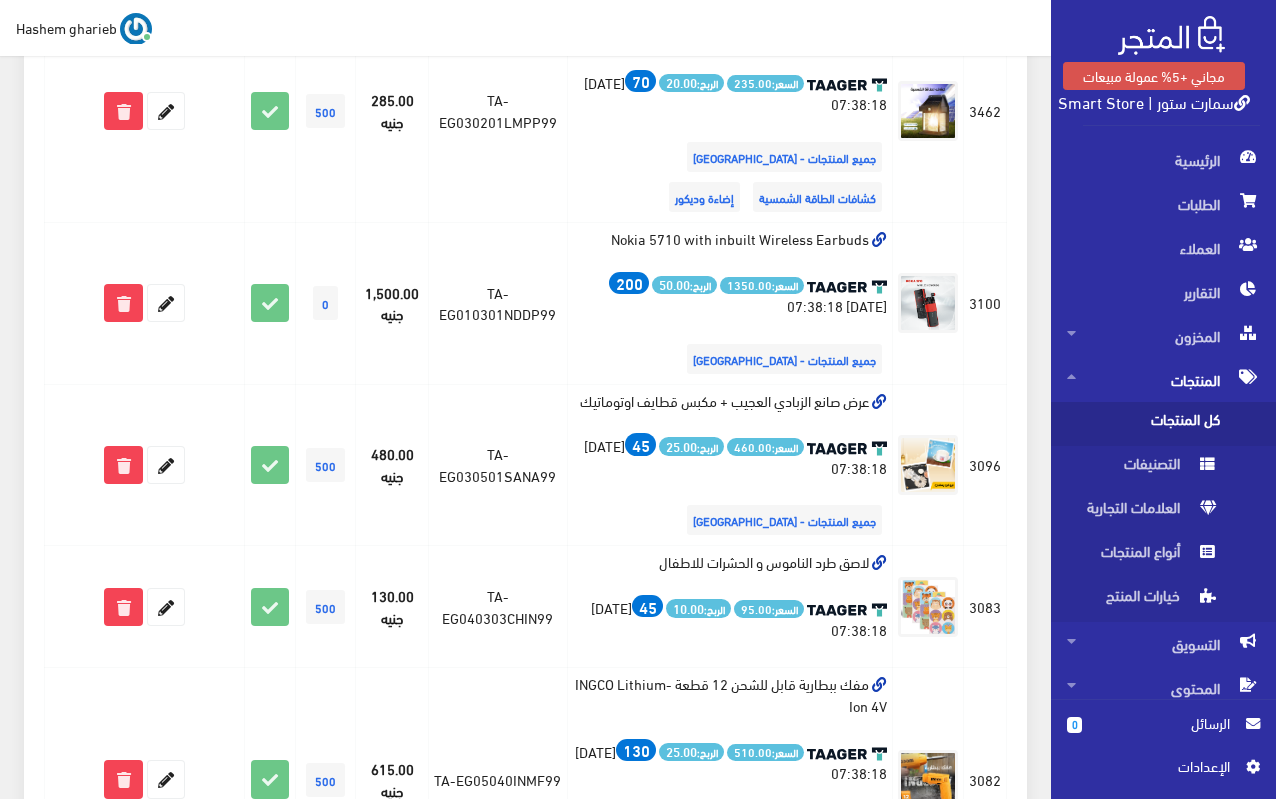 scroll, scrollTop: 1821, scrollLeft: 0, axis: vertical 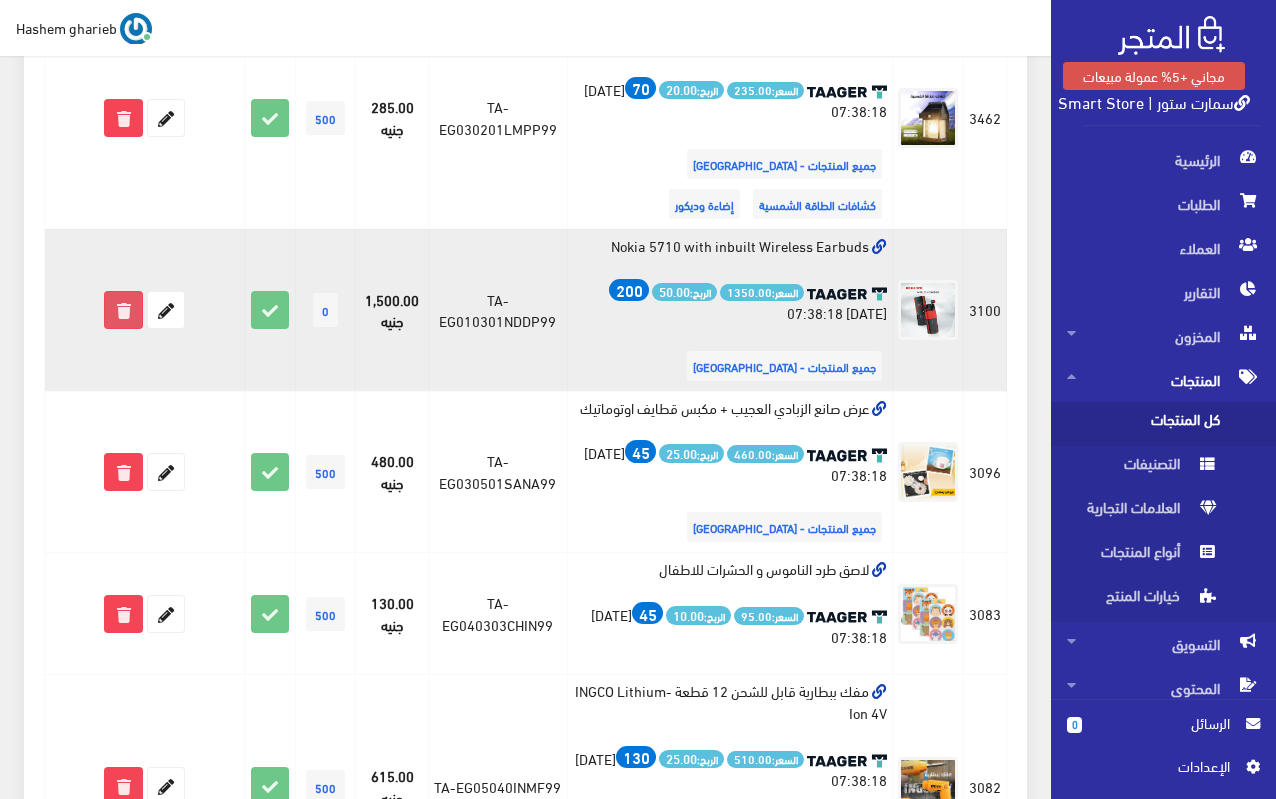 click at bounding box center (123, 310) 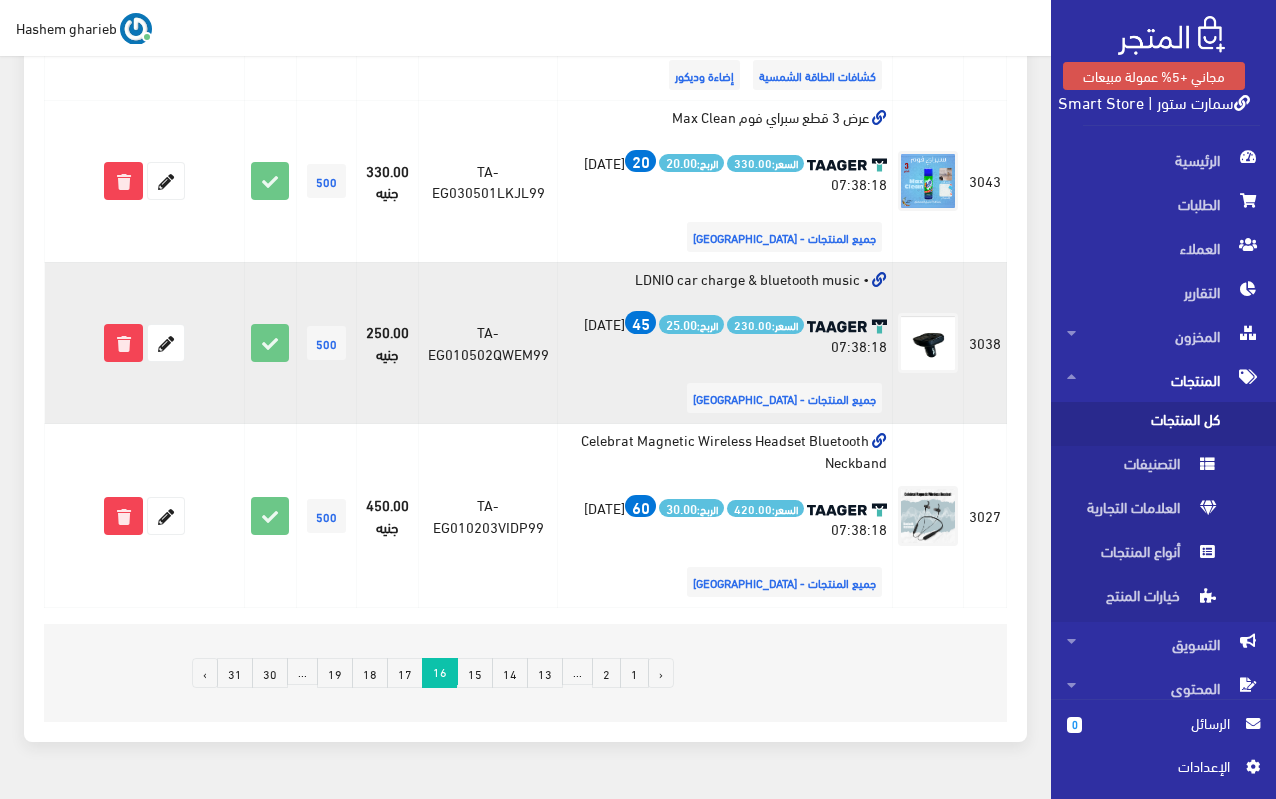 scroll, scrollTop: 3400, scrollLeft: 0, axis: vertical 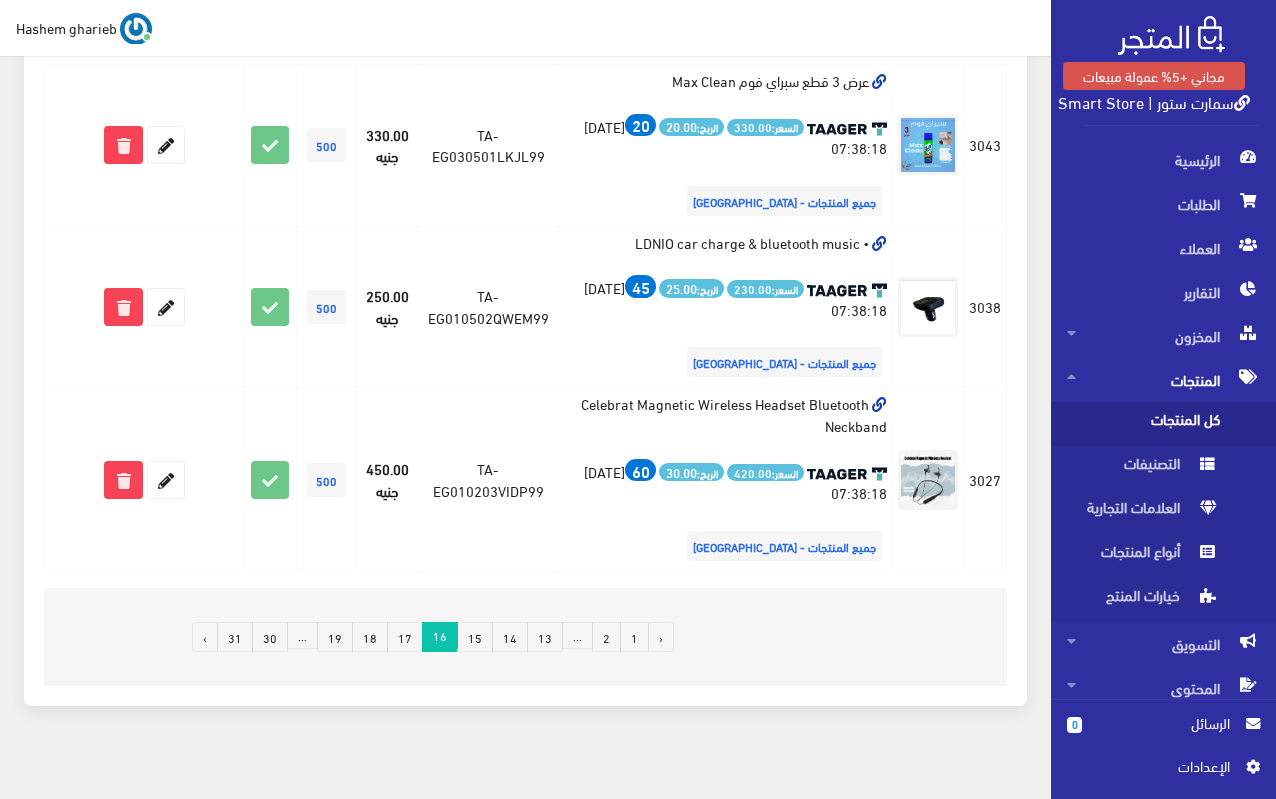 click on "17" at bounding box center (405, 637) 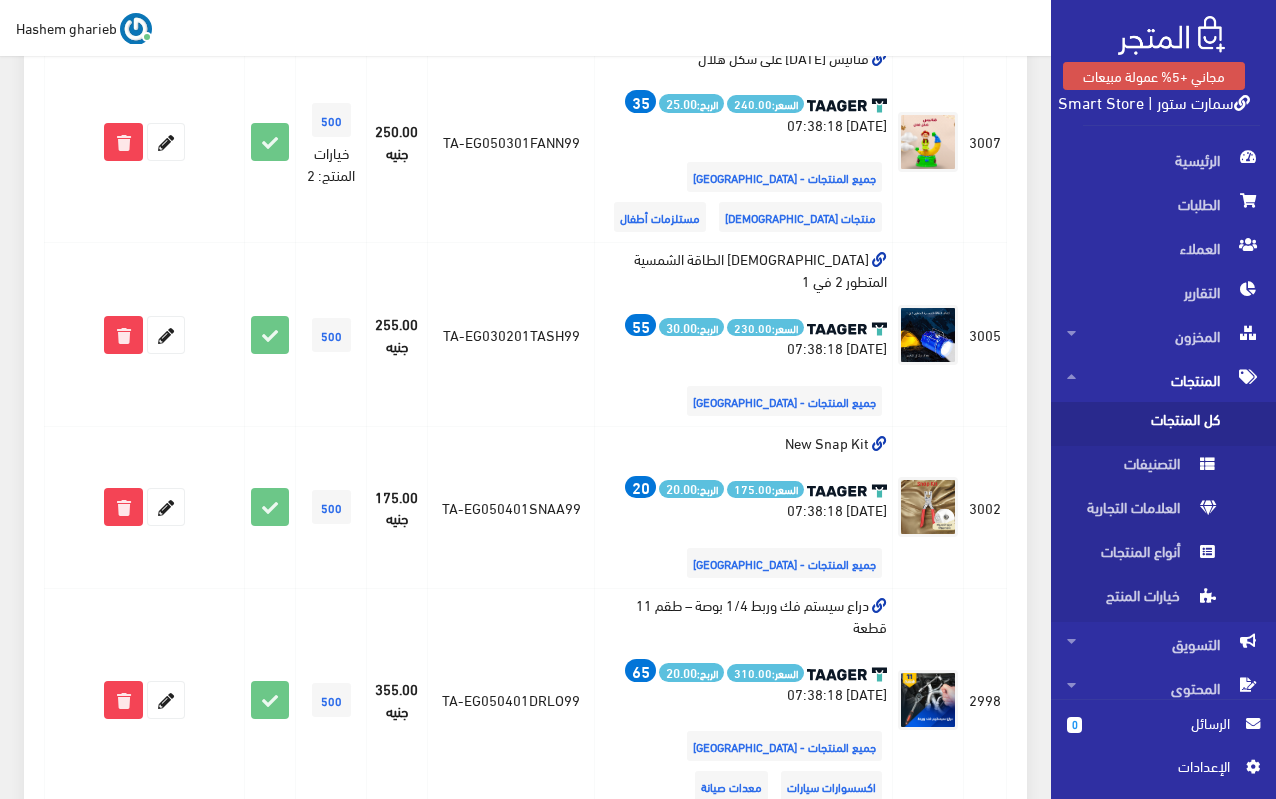 scroll, scrollTop: 3321, scrollLeft: 0, axis: vertical 